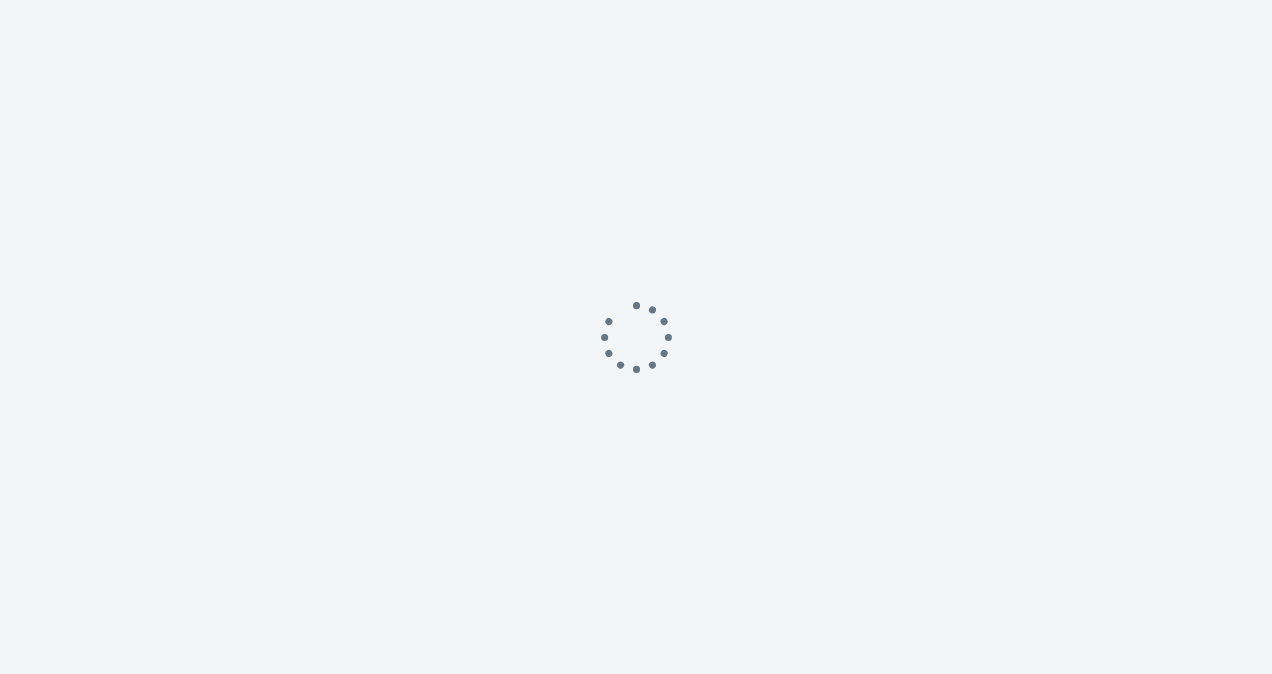 scroll, scrollTop: 0, scrollLeft: 0, axis: both 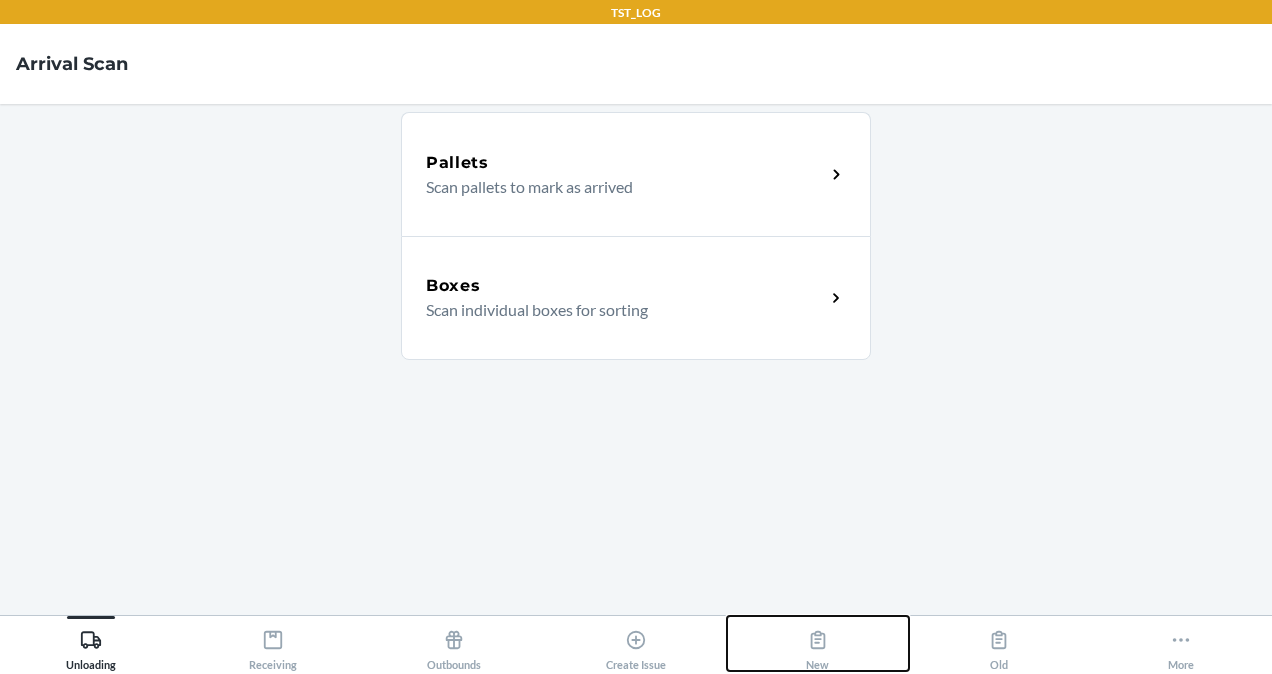 click on "New" at bounding box center (818, 643) 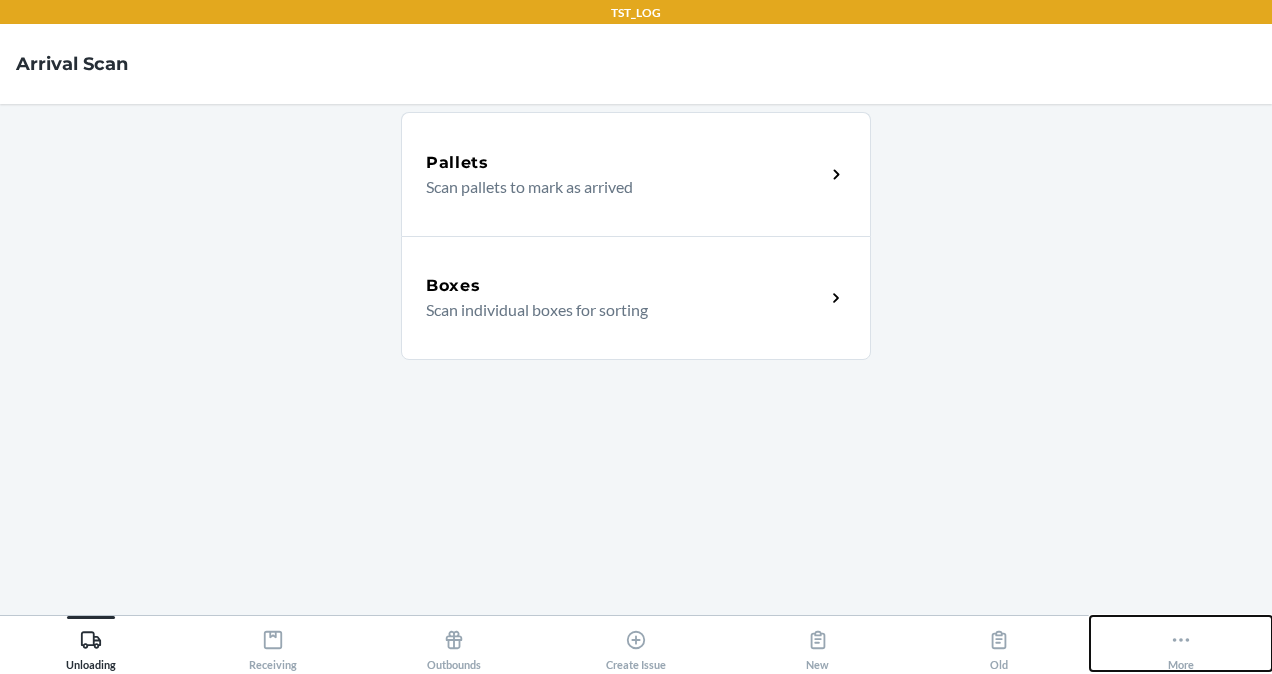click on "More" at bounding box center (1181, 643) 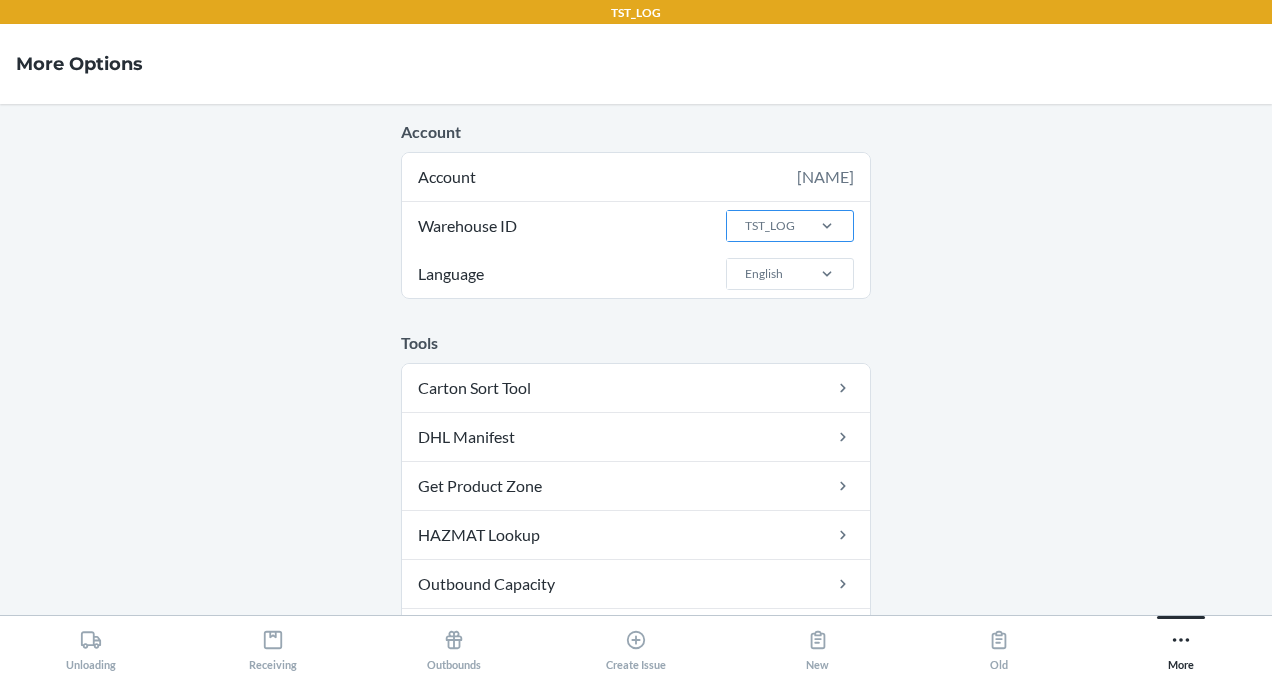 click on "TST_LOG" at bounding box center (770, 226) 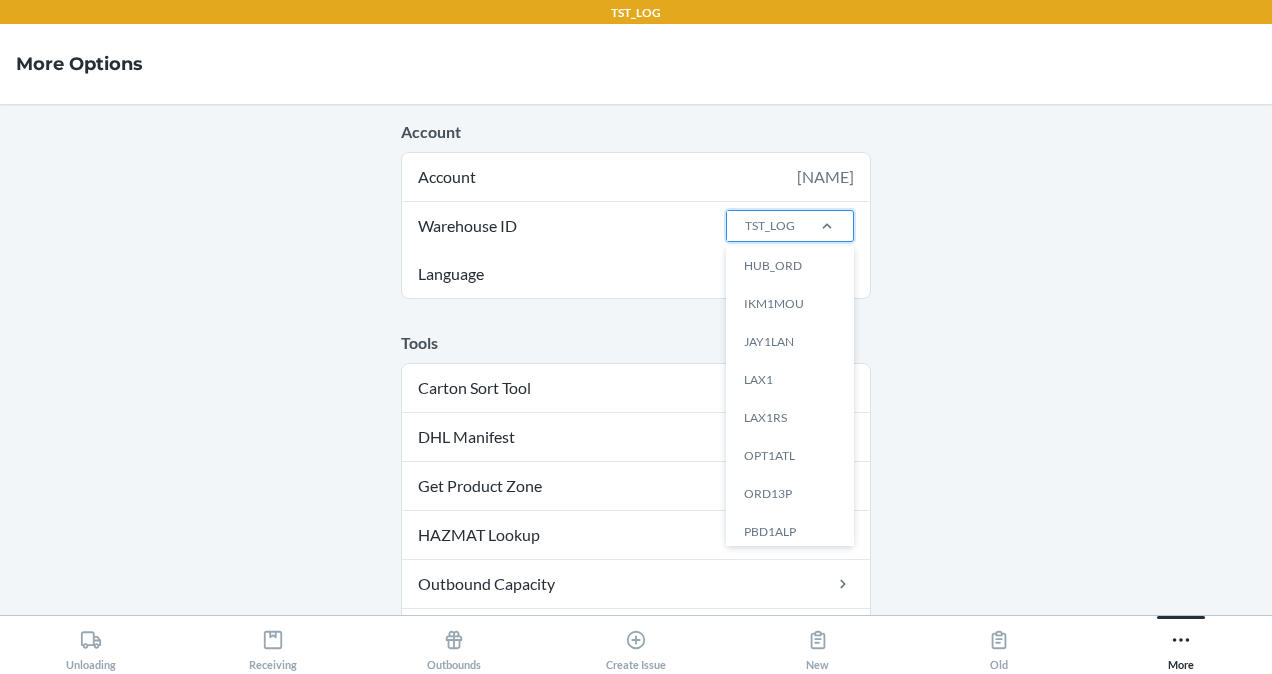 scroll, scrollTop: 308, scrollLeft: 0, axis: vertical 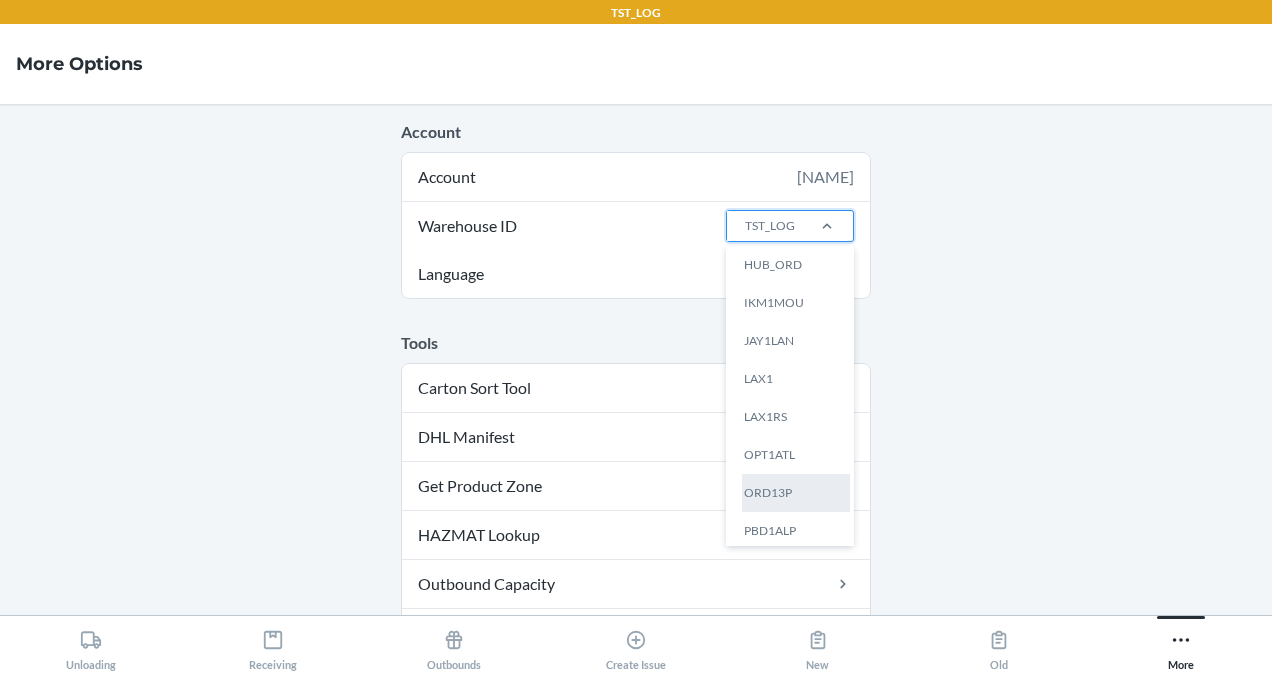 click on "ORD13P" at bounding box center [796, 493] 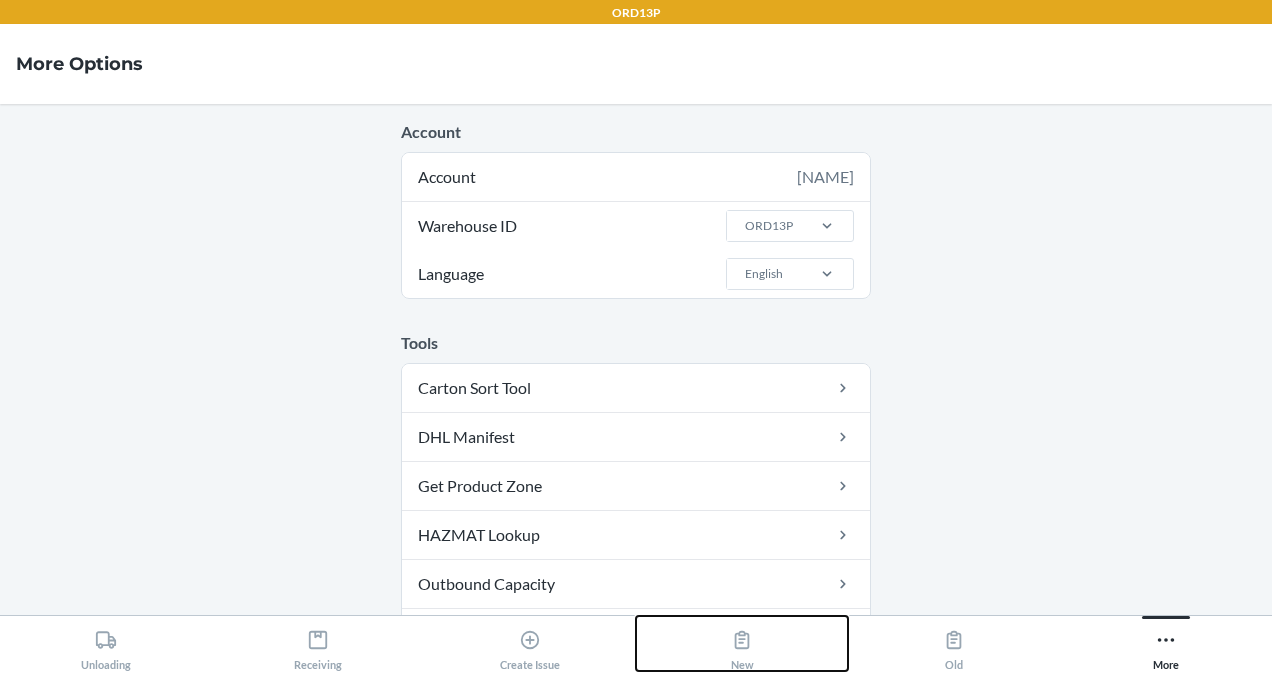 click 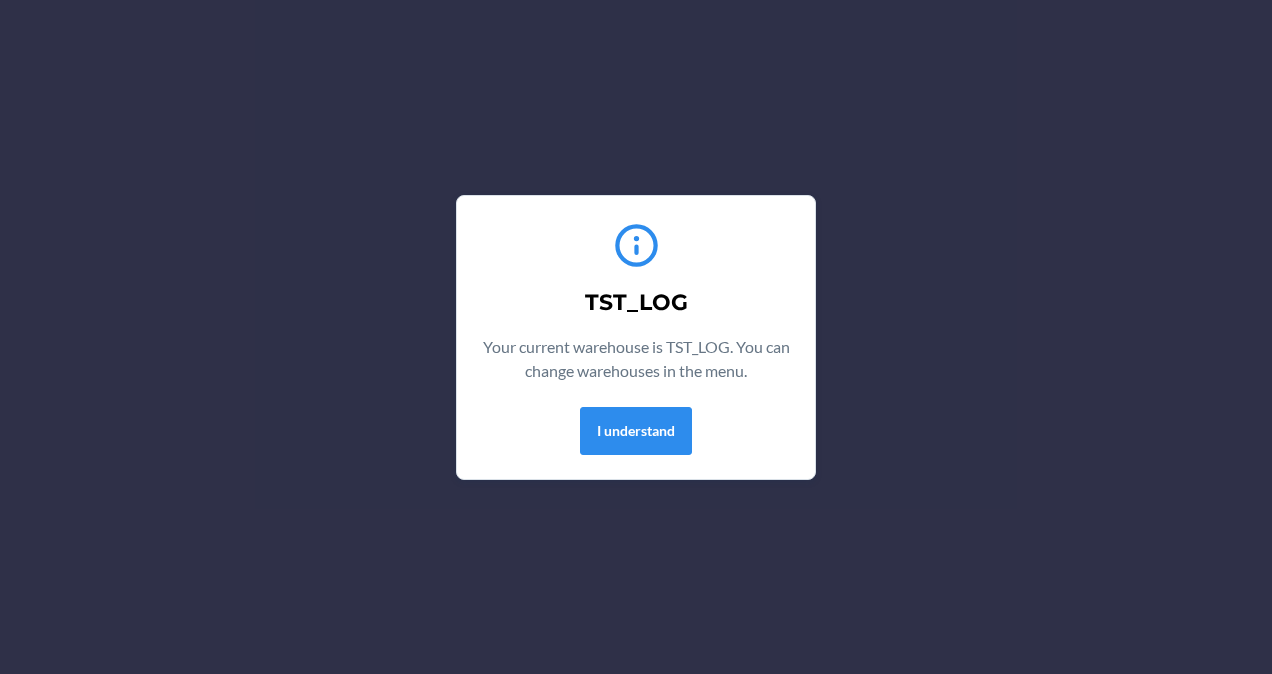 scroll, scrollTop: 0, scrollLeft: 0, axis: both 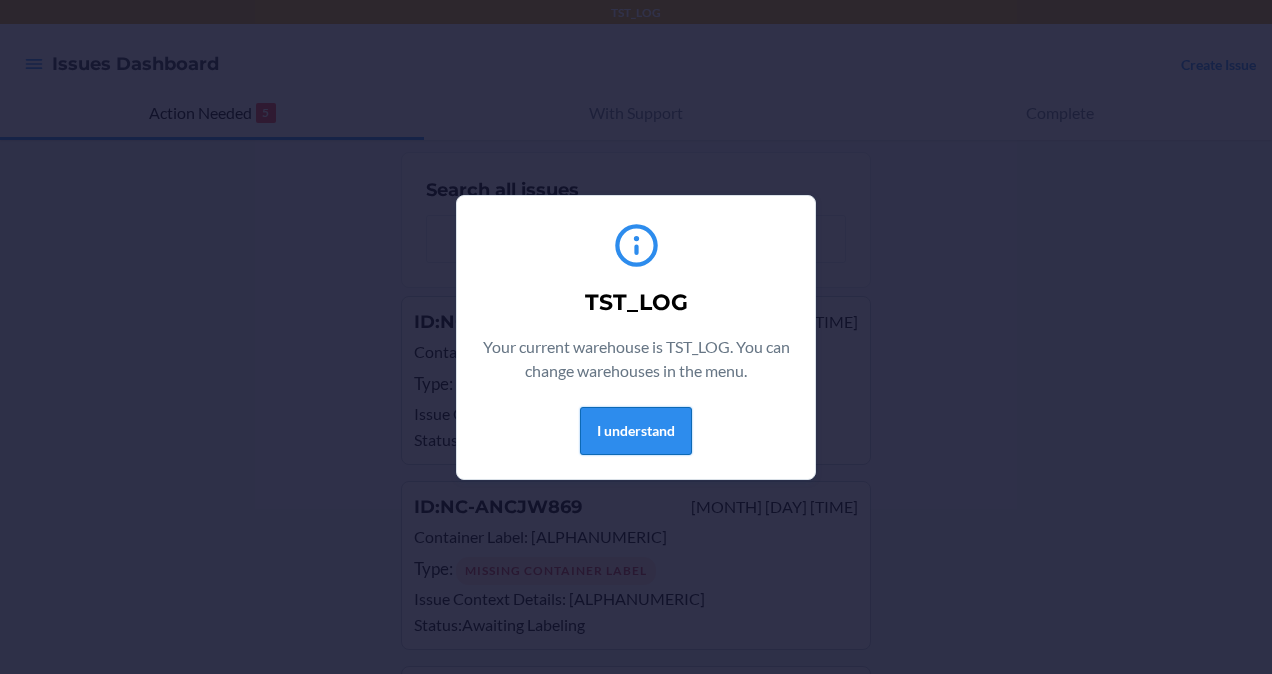 click on "I understand" at bounding box center [636, 431] 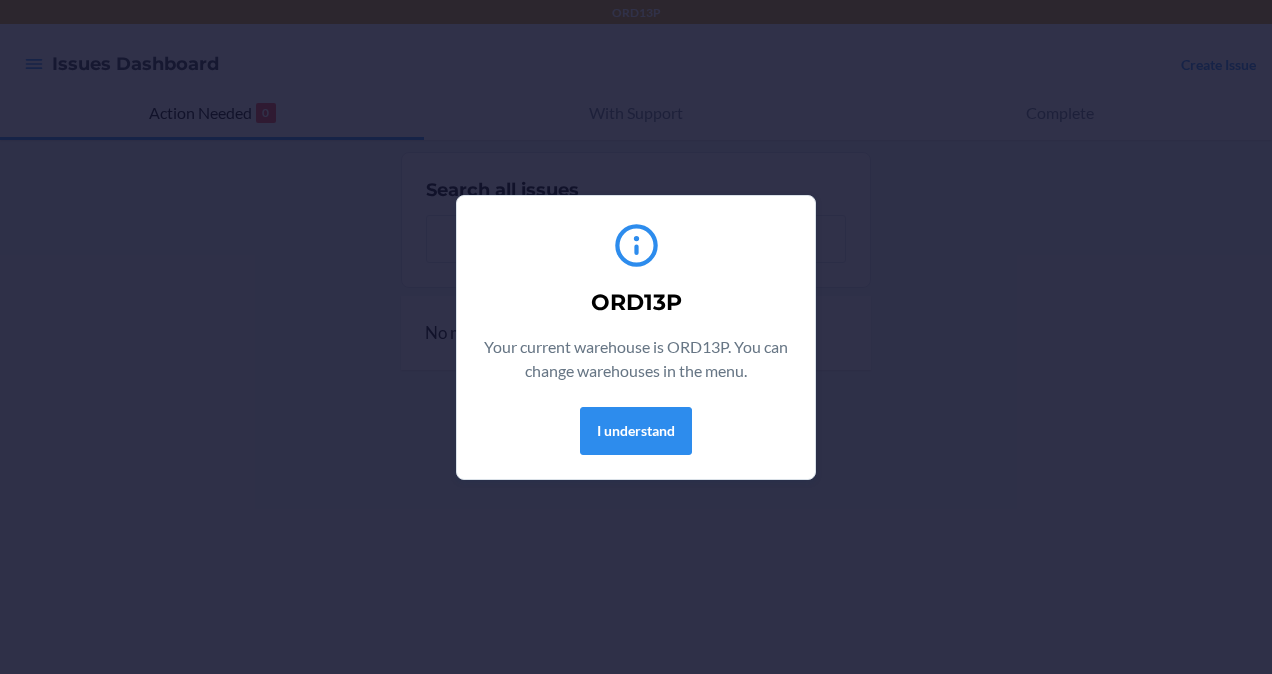 scroll, scrollTop: 0, scrollLeft: 0, axis: both 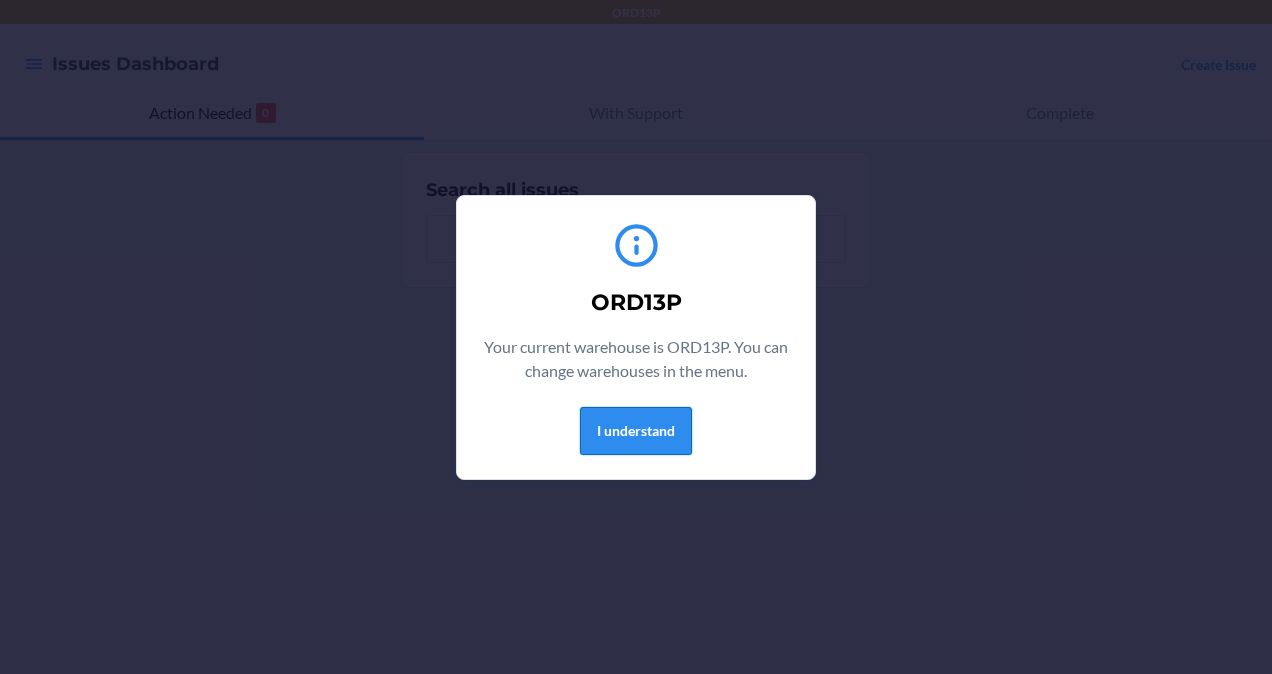 click on "I understand" at bounding box center (636, 431) 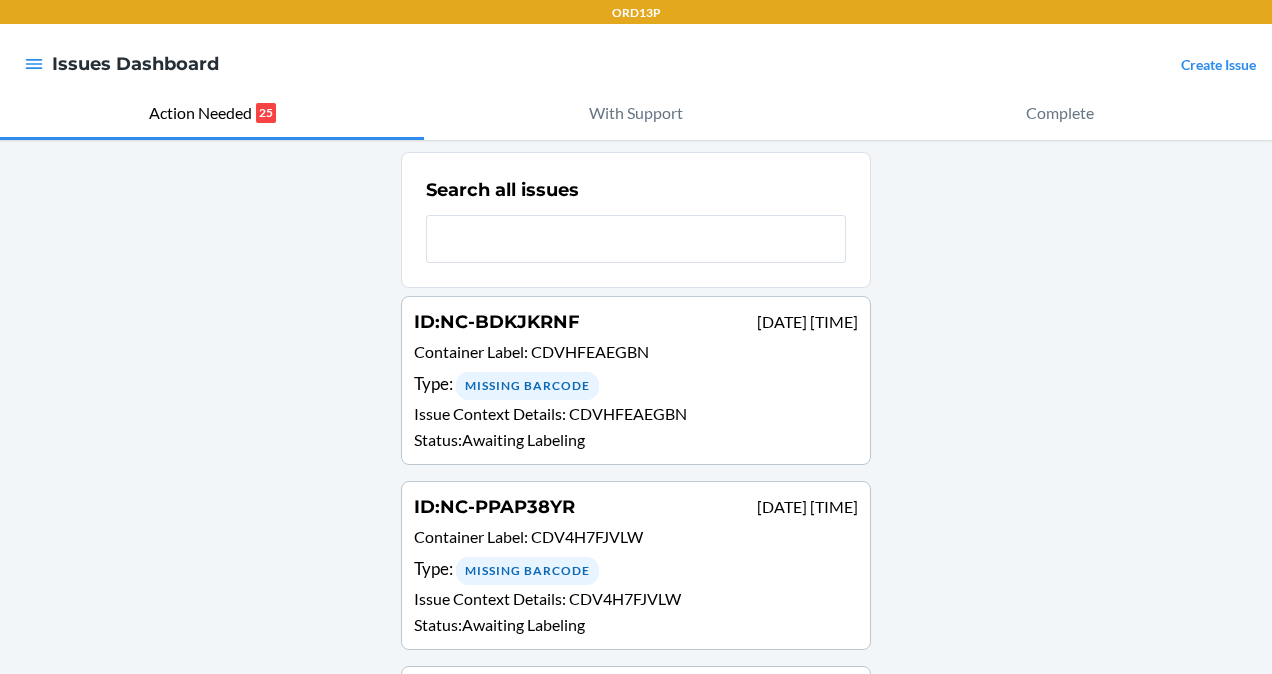 click on "Search all issues ID :  NC-[ALPHANUMERIC] [DATE] [TIME] Container Label :   [ALPHANUMERIC] Type :   Missing Barcode Issue Context Details :   [ALPHANUMERIC] Status :  Awaiting Labeling ID :  NC-[ALPHANUMERIC] [DATE] [TIME] Container Label :   [ALPHANUMERIC] Type :   Missing Barcode Issue Context Details :   [ALPHANUMERIC] Status :  Awaiting Labeling ID :  NC-[ALPHANUMERIC] [DATE] [TIME] Container Label :   [ALPHANUMERIC] Type :   Missing Container Label Issue Context Details :   [ALPHANUMERIC] Status :  Awaiting Labeling ID :  NC-[ALPHANUMERIC] [DATE] [TIME] Container Label :   [ALPHANUMERIC] Type :   Missing Container Label Issue Context Details :   [ALPHANUMERIC] Status :  Awaiting Labeling ID :  NC-[ALPHANUMERIC] [DATE] [TIME] Container Label :   [ALPHANUMERIC] Type :   Missing Container Label Issue Context Details :   [ALPHANUMERIC] Status :  Awaiting Labeling ID :  NC-[ALPHANUMERIC] [DATE] [TIME] Container Label :   [ALPHANUMERIC] Type :   Missing Container Label Issue Context Details :   [ALPHANUMERIC] Status :  Awaiting Labeling ID :  NC-[ALPHANUMERIC] :   Type :   :" at bounding box center (636, 2497) 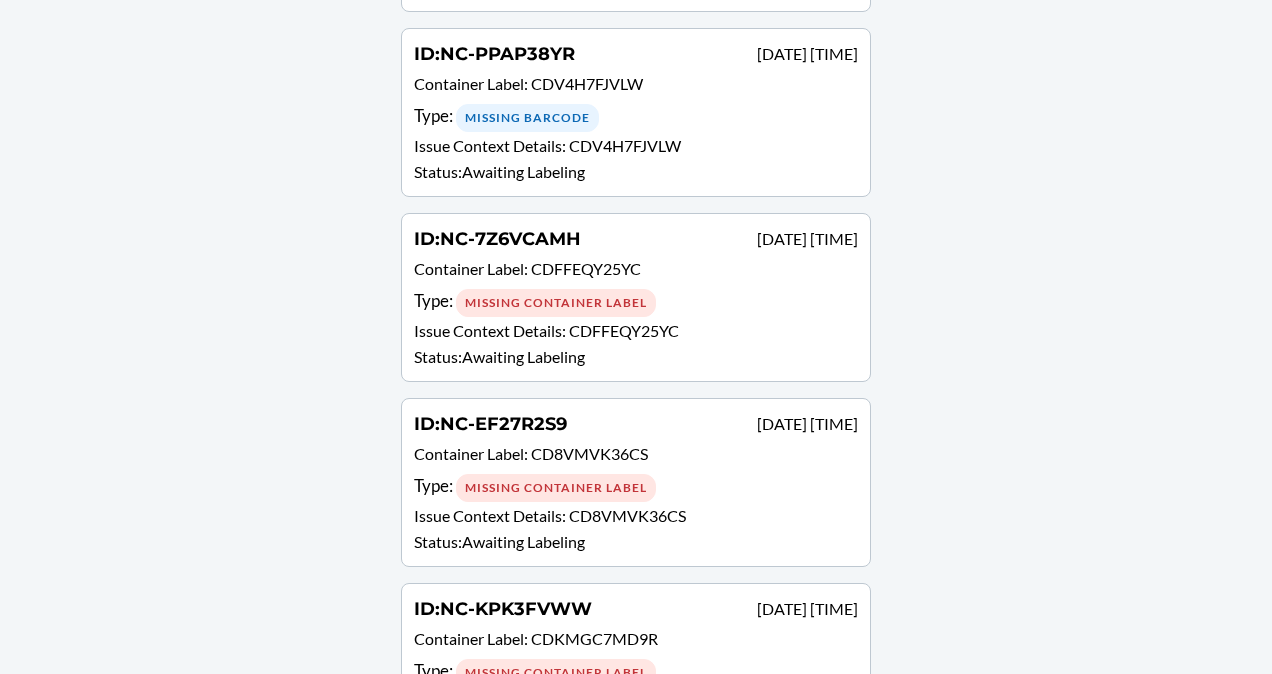 scroll, scrollTop: 454, scrollLeft: 0, axis: vertical 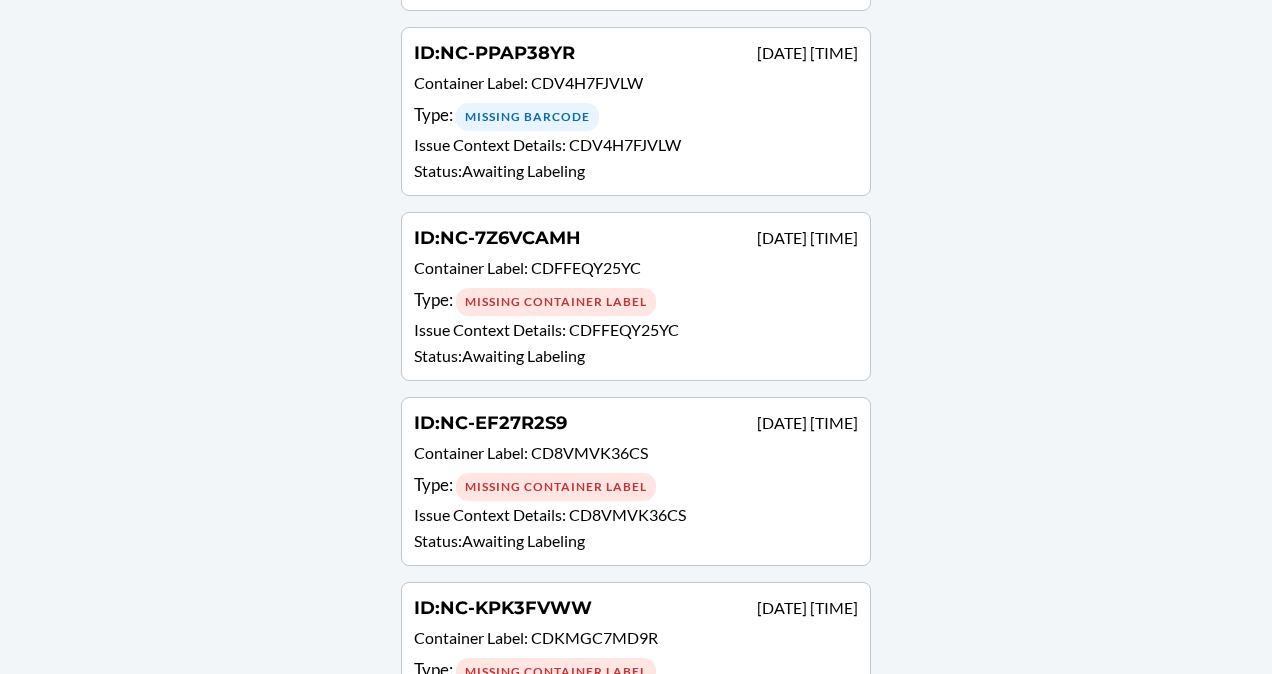 click on "ID :  NC-[ALPHANUMERIC] [DATE] [TIME] Container Label :   [ALPHANUMERIC] Type :   Missing Container Label Issue Context Details :   [ALPHANUMERIC] Status :  Awaiting Labeling" at bounding box center (636, 296) 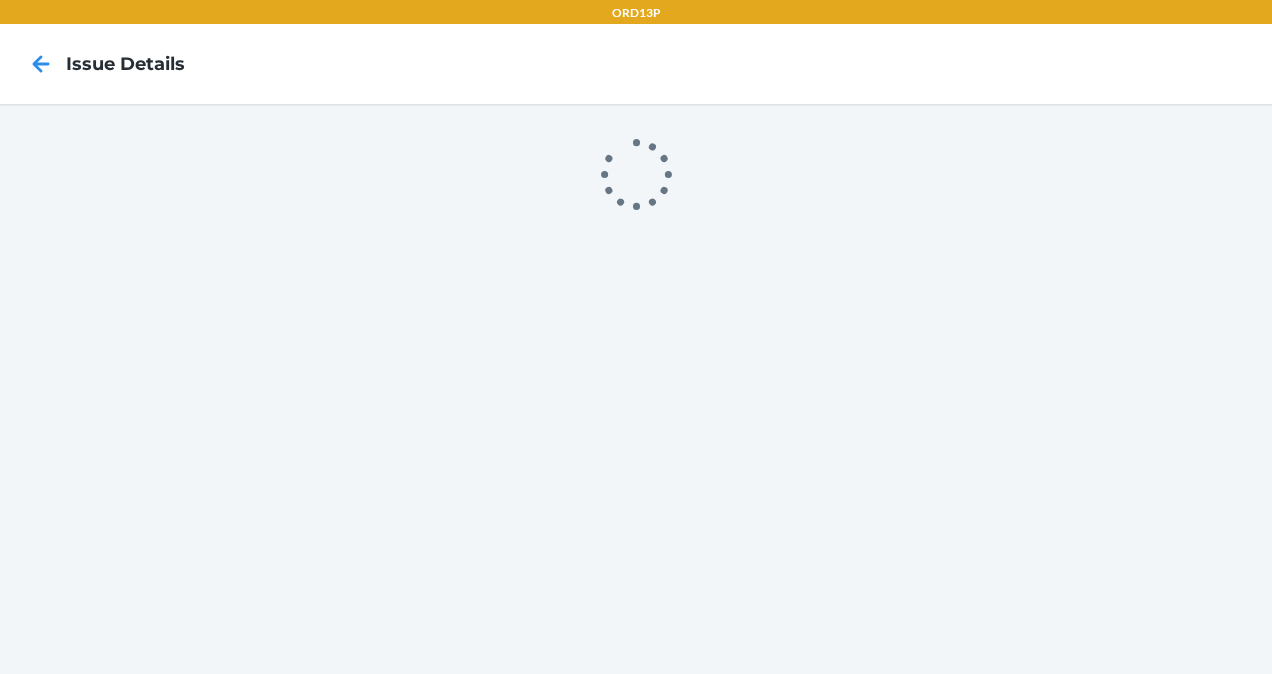 scroll, scrollTop: 0, scrollLeft: 0, axis: both 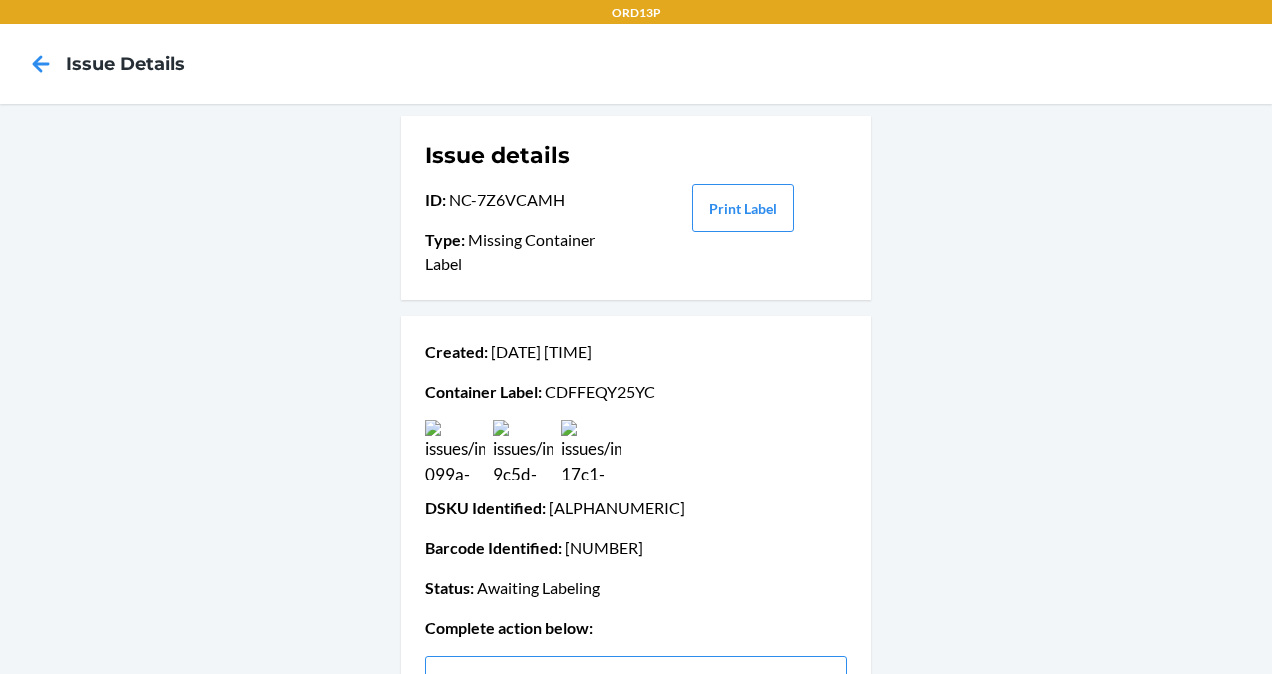 click on "Container Label :   [ALPHANUMERIC]" at bounding box center [636, 392] 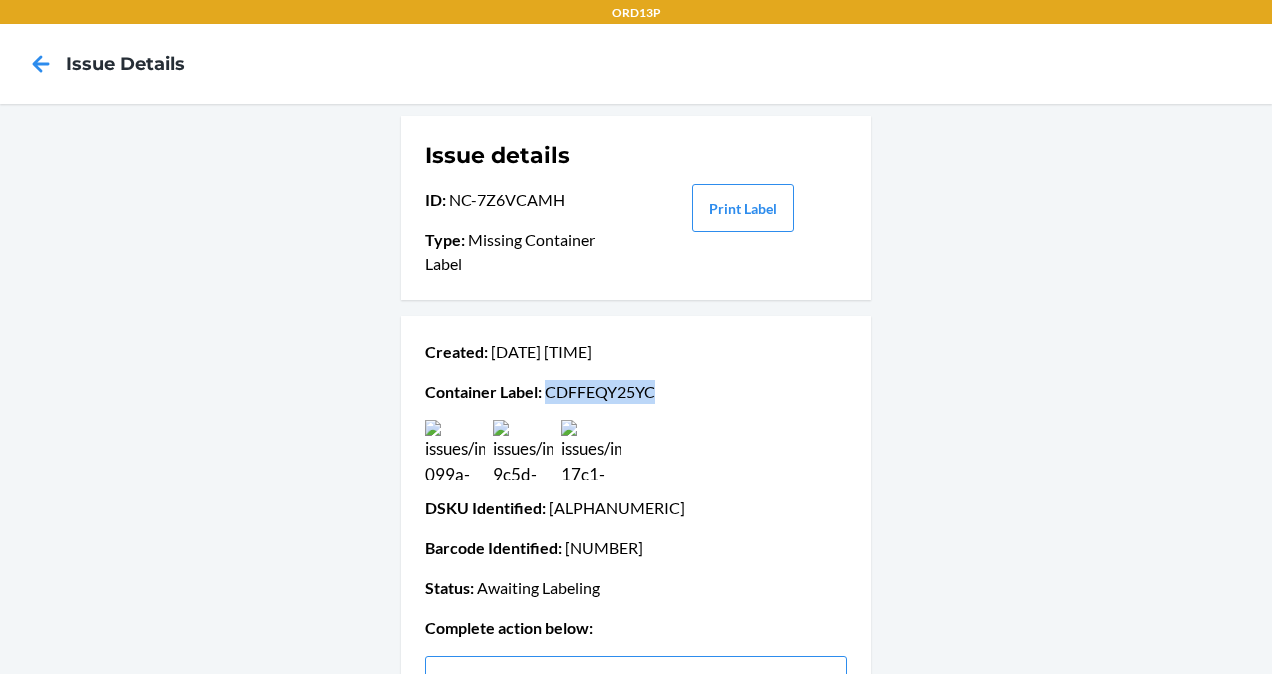 click on "Container Label :   [ALPHANUMERIC]" at bounding box center (636, 392) 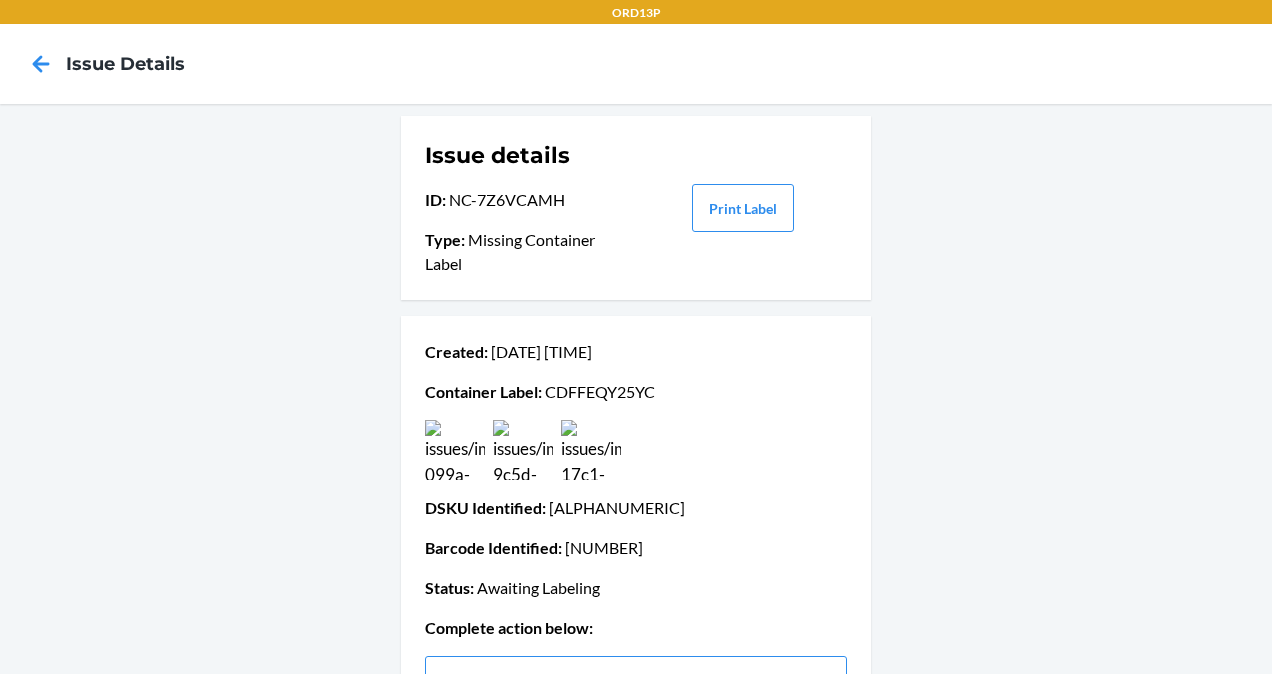 drag, startPoint x: 583, startPoint y: 400, endPoint x: 644, endPoint y: 452, distance: 80.1561 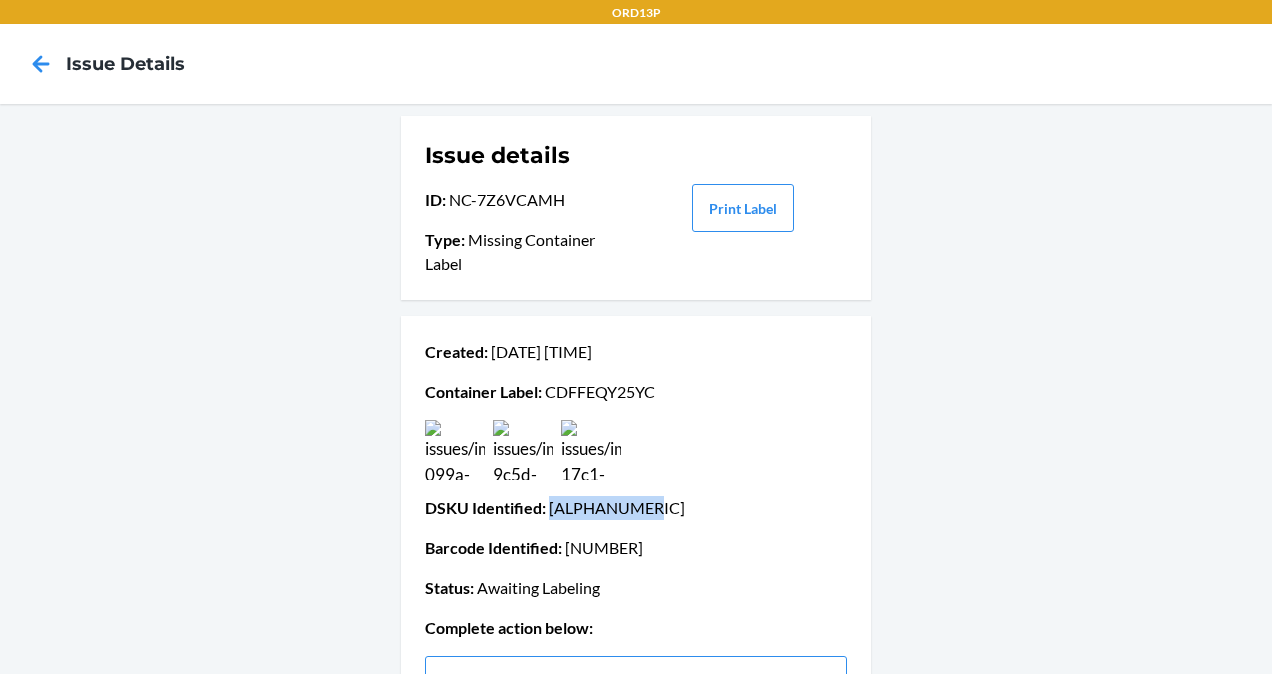 click on "DSKU Identified :   [ALPHANUMERIC]" at bounding box center [636, 508] 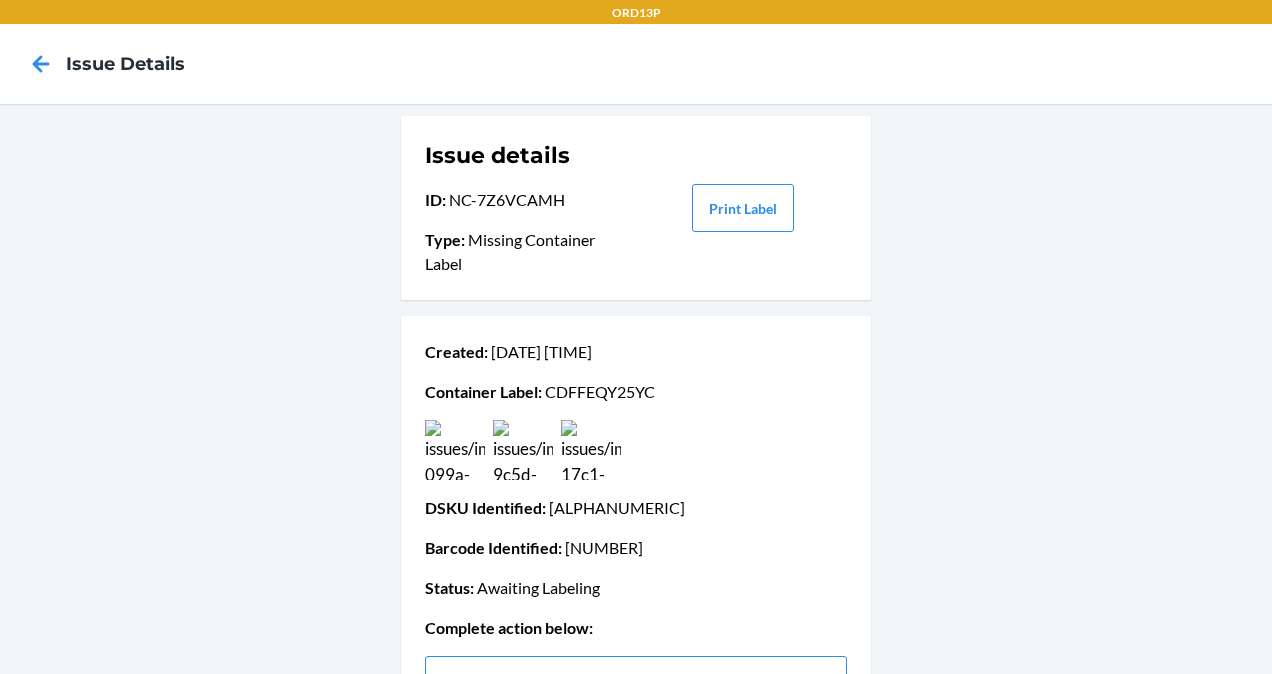 click at bounding box center (455, 450) 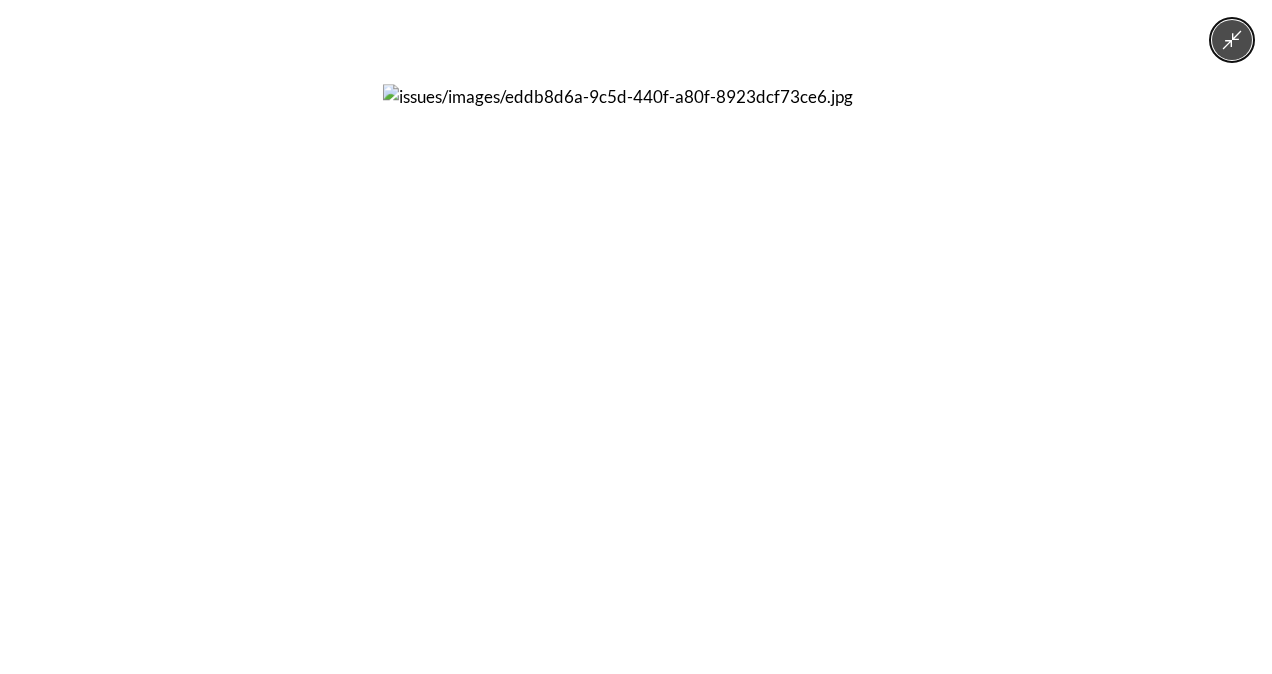 click at bounding box center (636, 337) 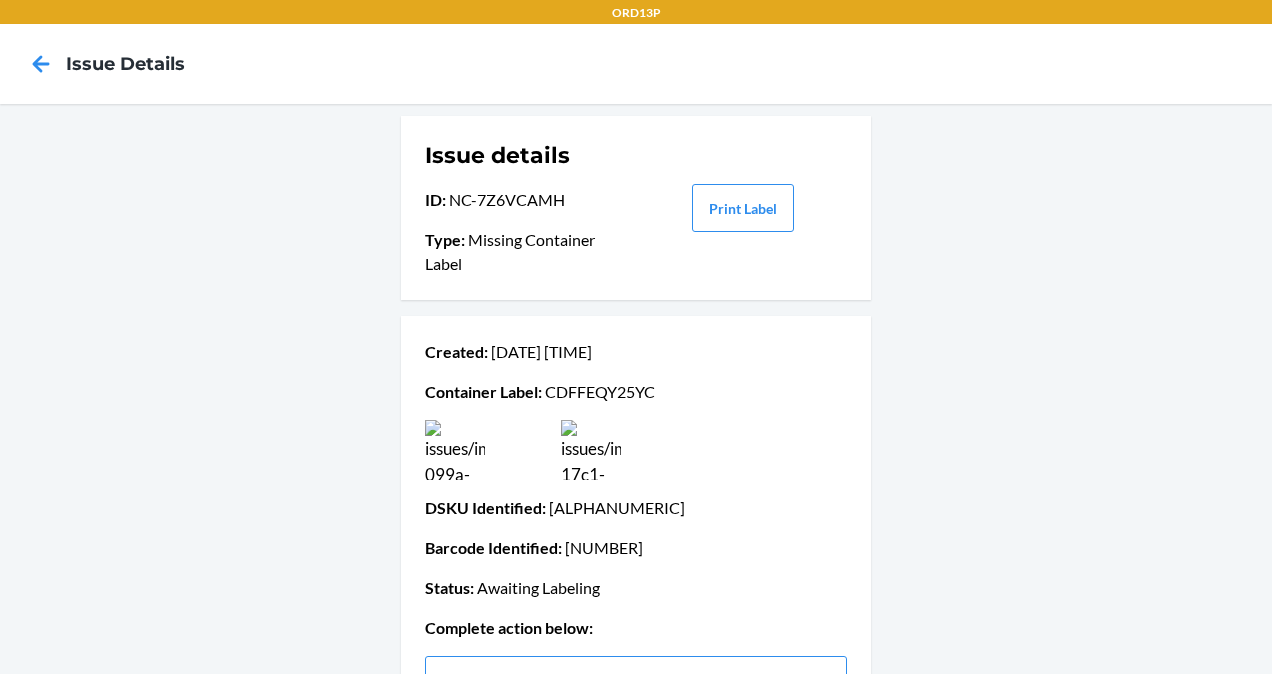 click at bounding box center (636, 450) 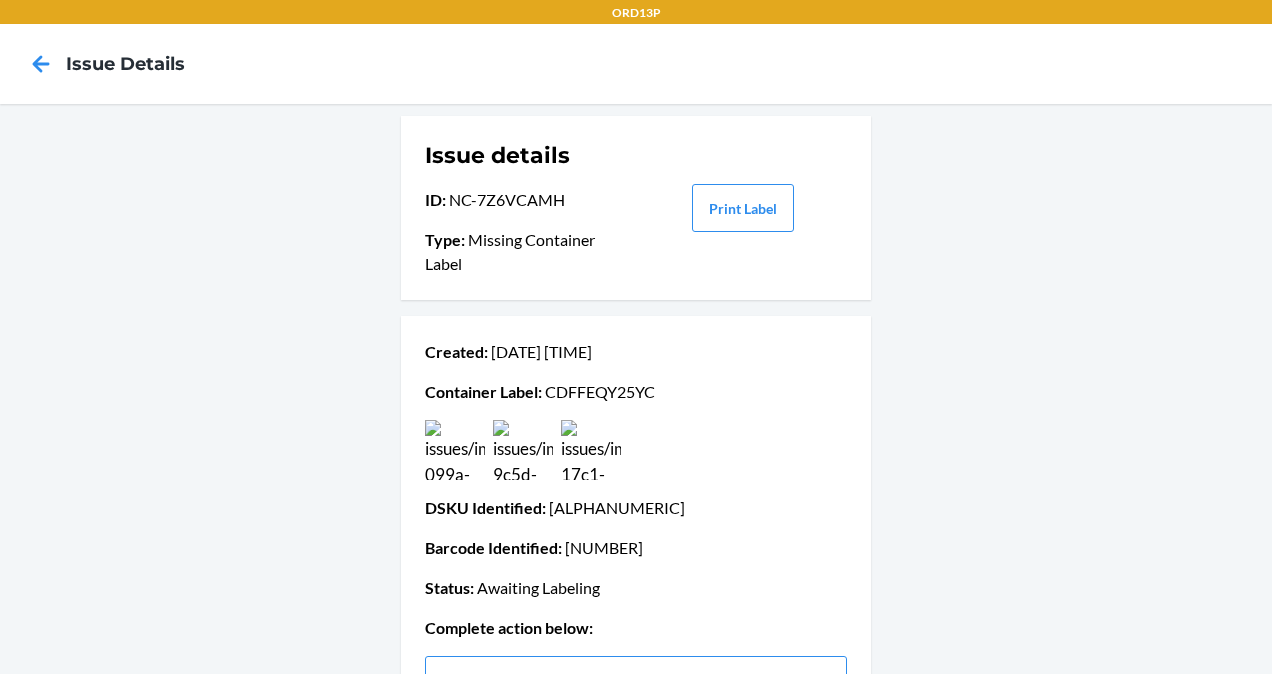 click at bounding box center [591, 450] 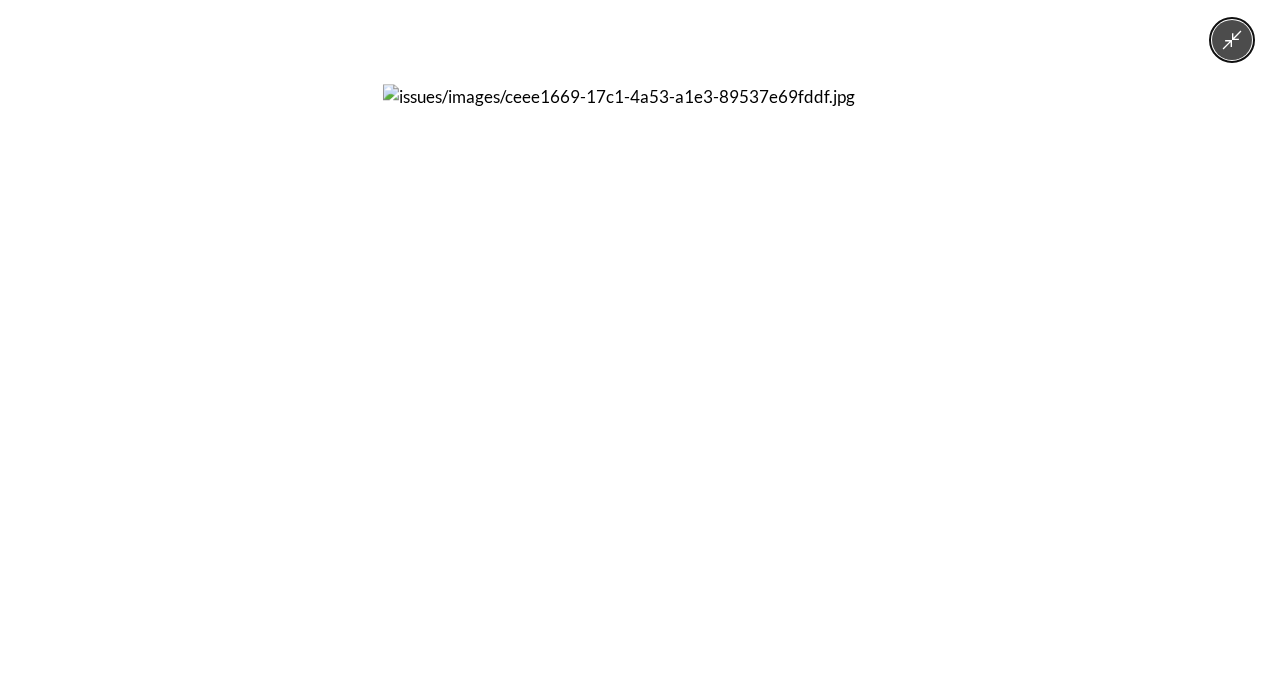 click at bounding box center (636, 337) 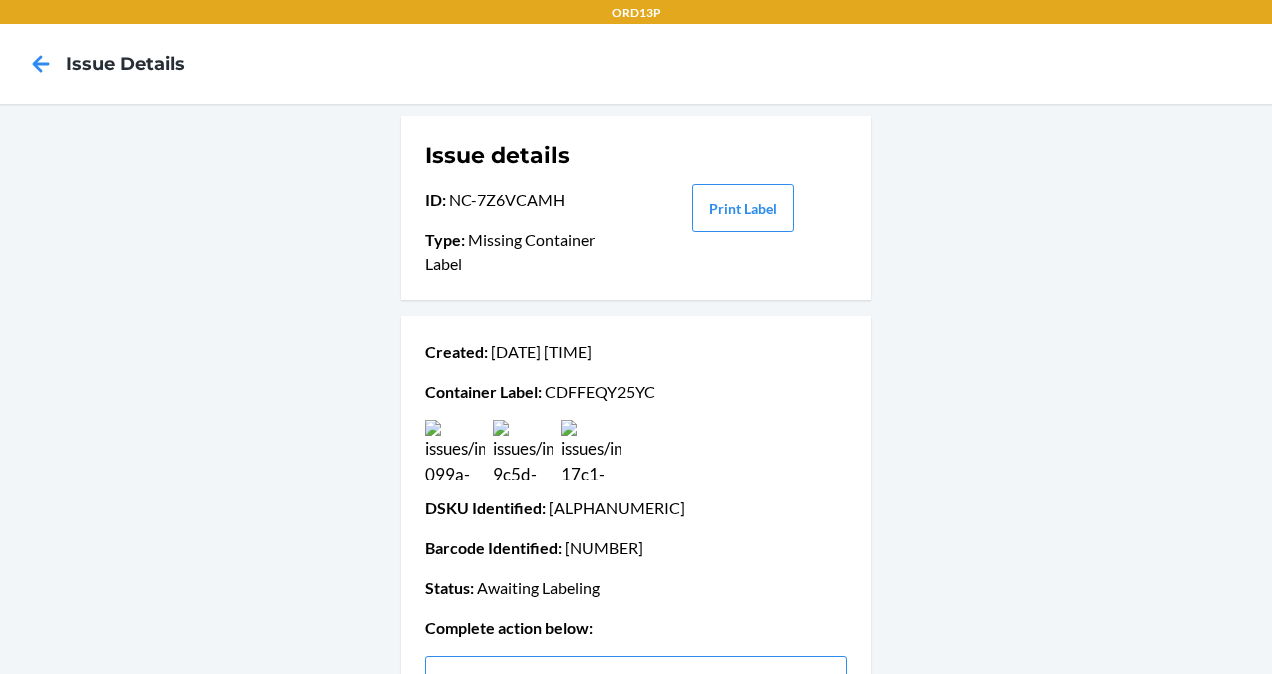 click at bounding box center (523, 450) 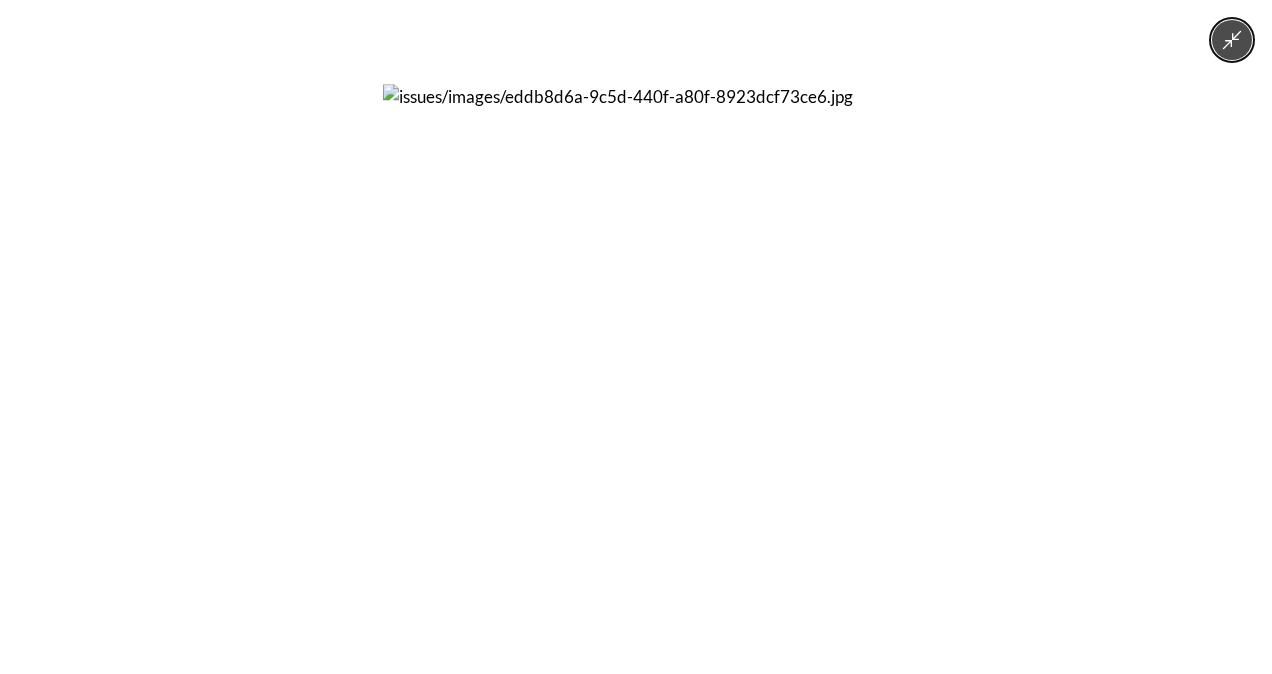 click at bounding box center [636, 337] 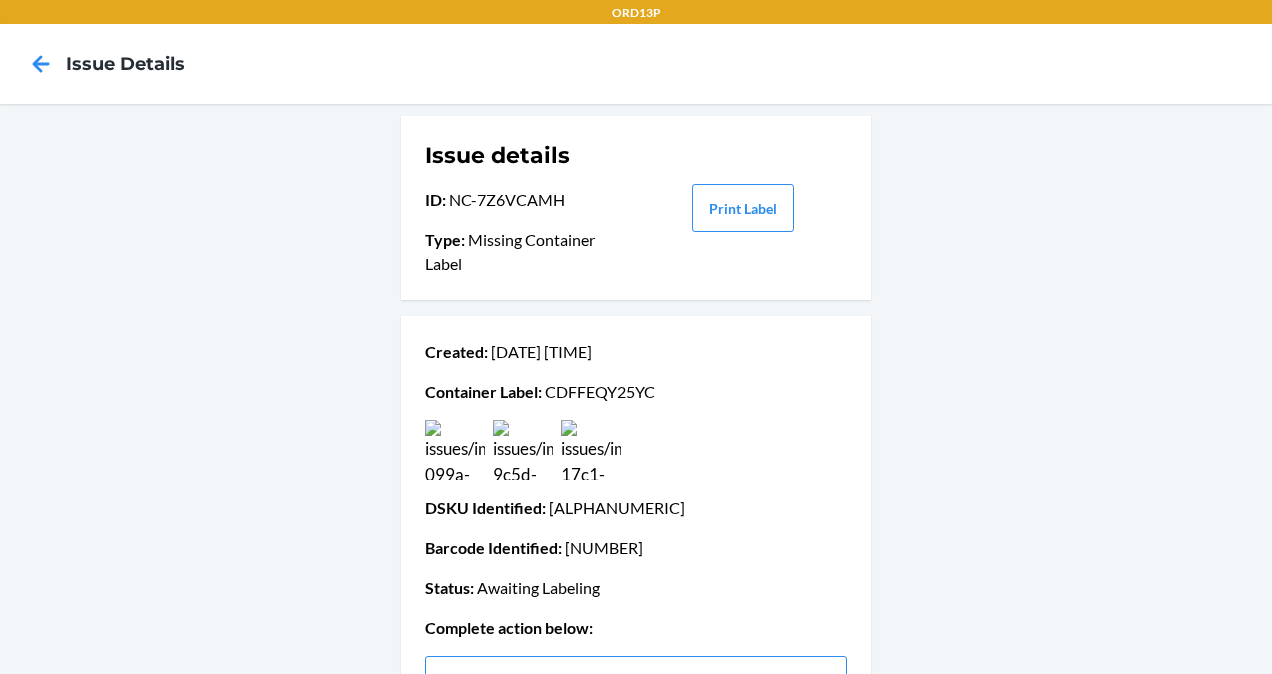 click at bounding box center [455, 450] 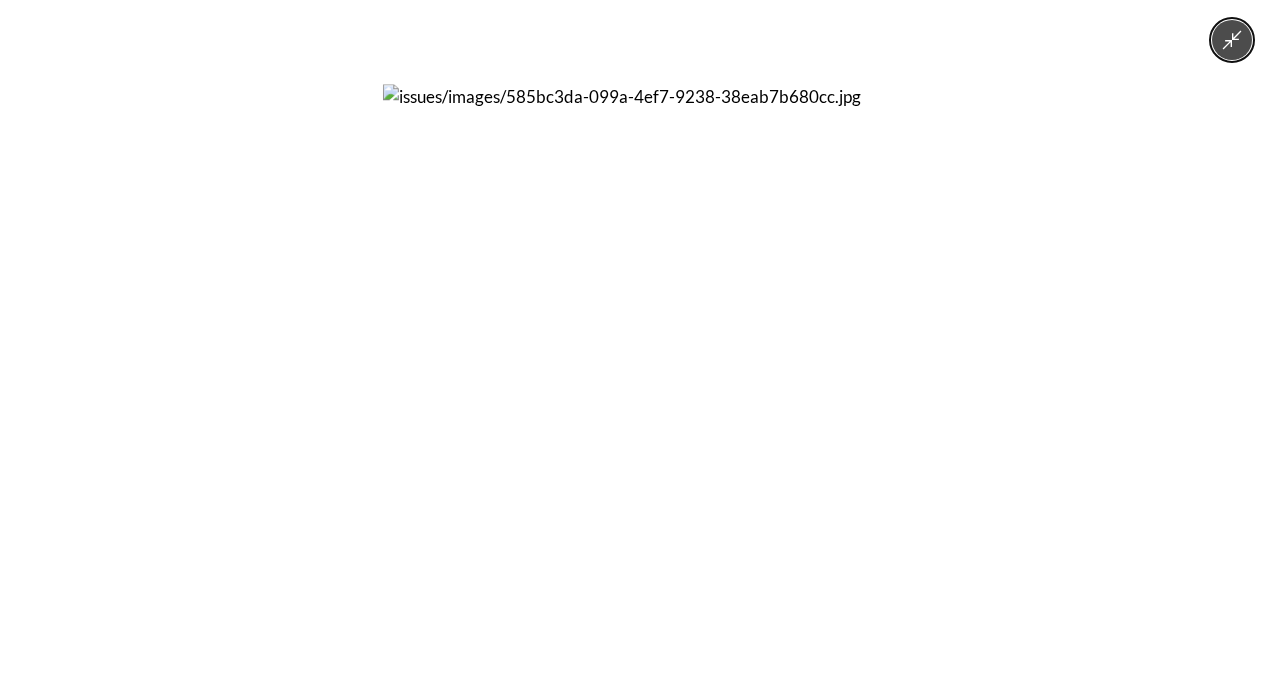 click at bounding box center [636, 337] 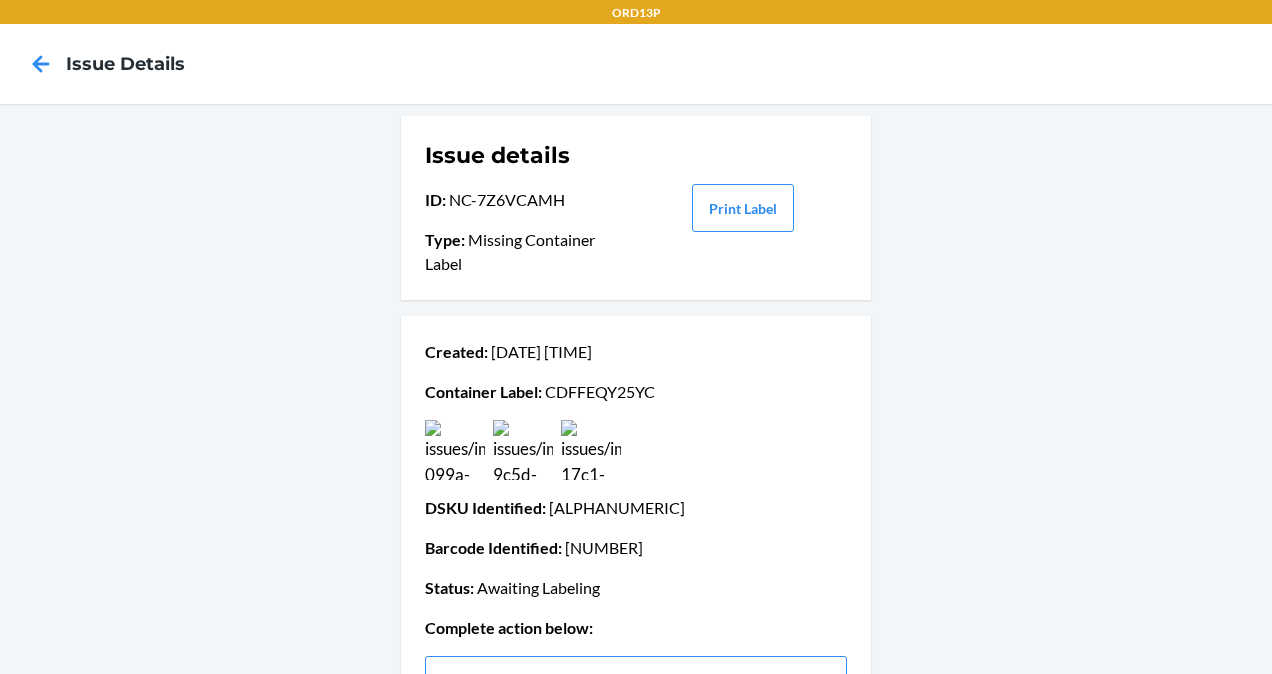 click at bounding box center (41, 64) 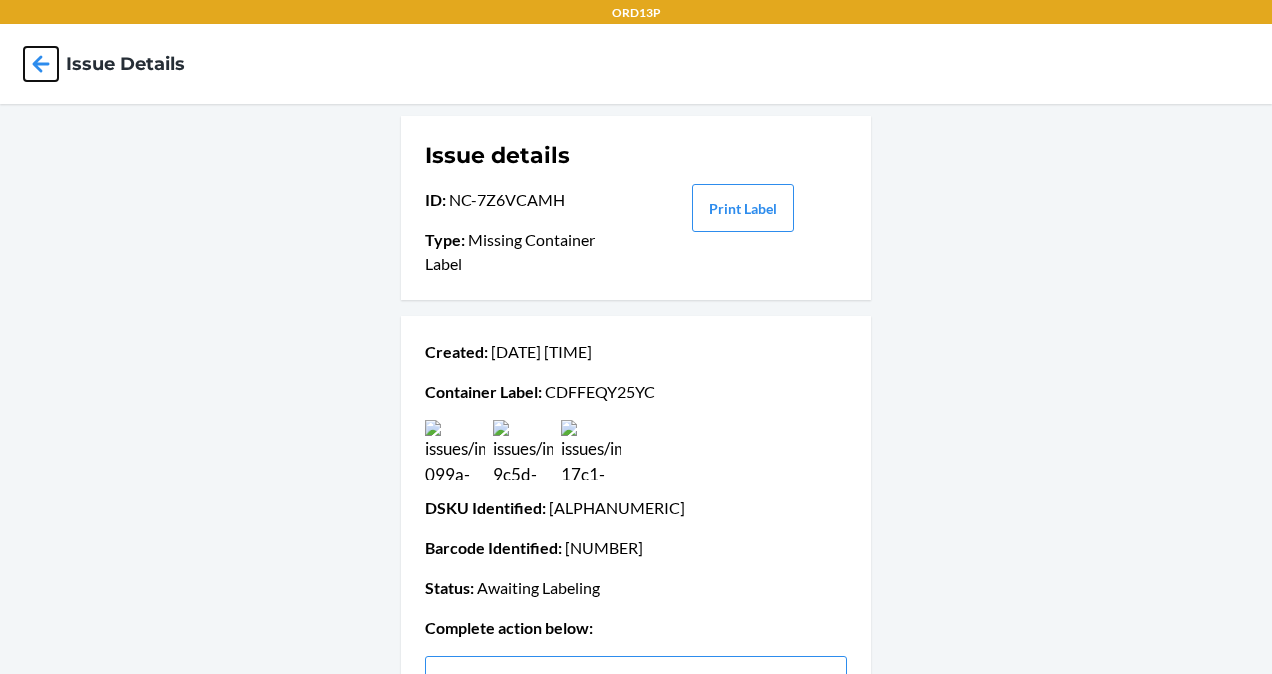 click 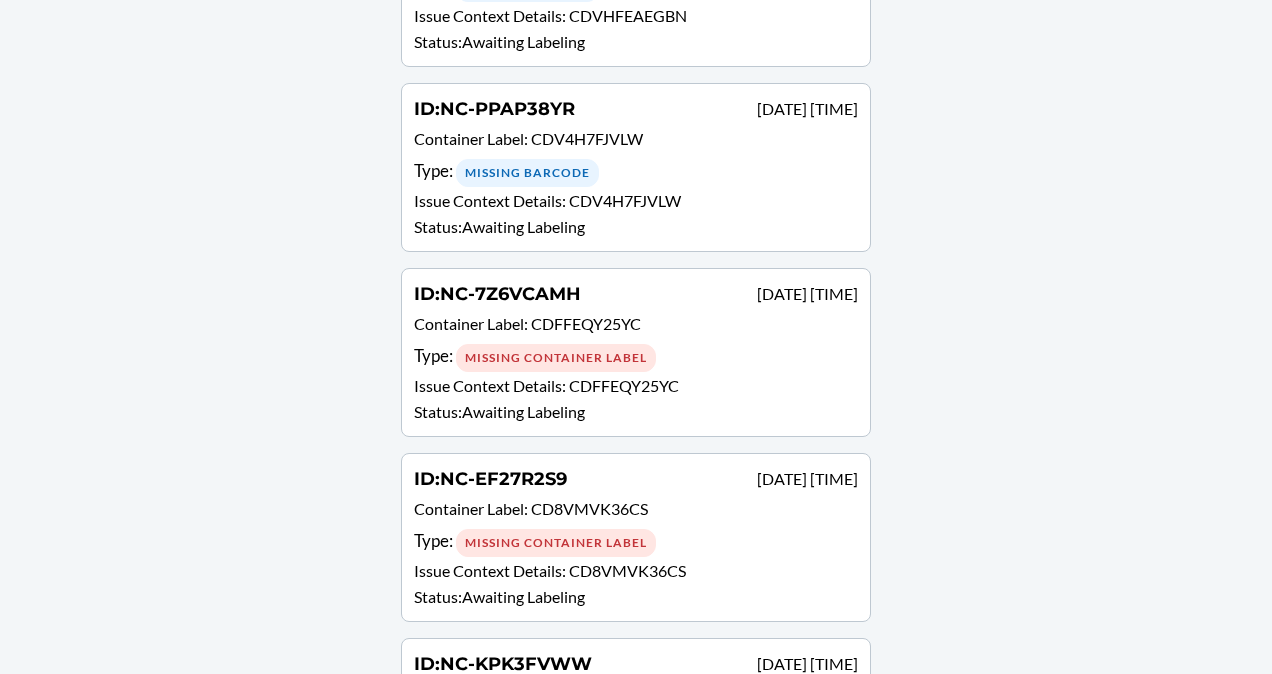 scroll, scrollTop: 399, scrollLeft: 0, axis: vertical 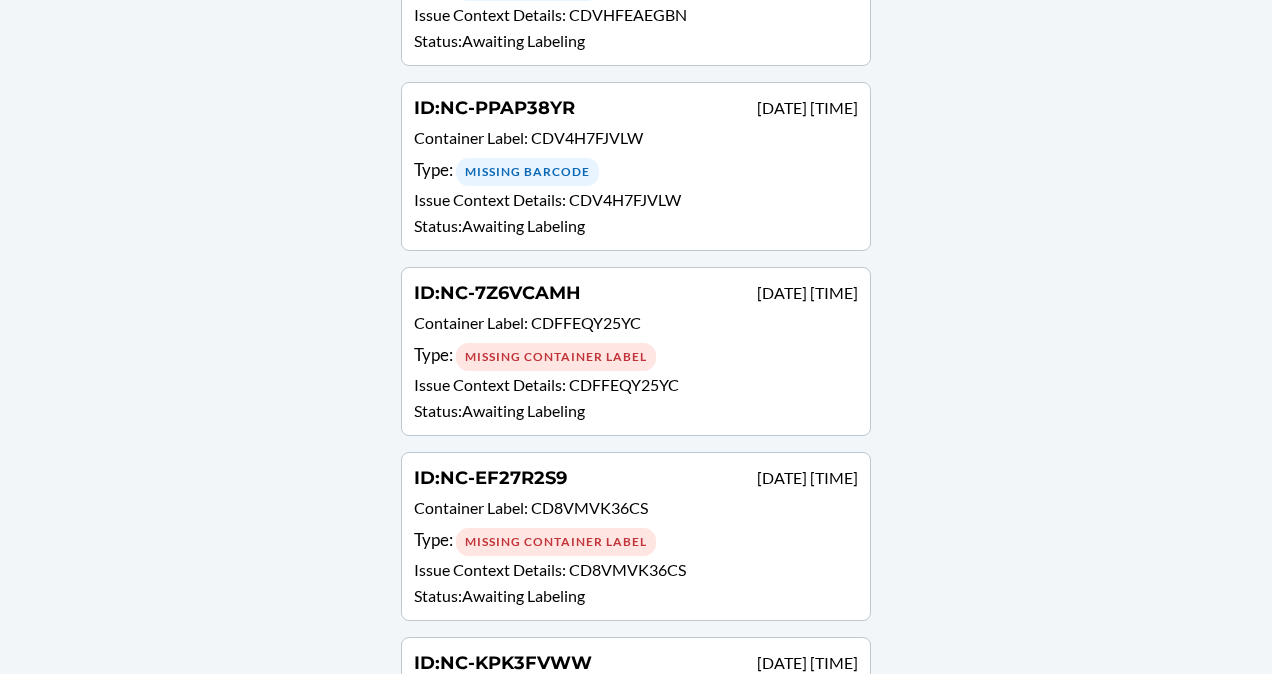 click on "ID :  NC-[ALPHANUMERIC] [DATE] [TIME] Container Label :   [ALPHANUMERIC] Type :   Missing Container Label Issue Context Details :   [ALPHANUMERIC] Status :  Awaiting Labeling" at bounding box center [636, 536] 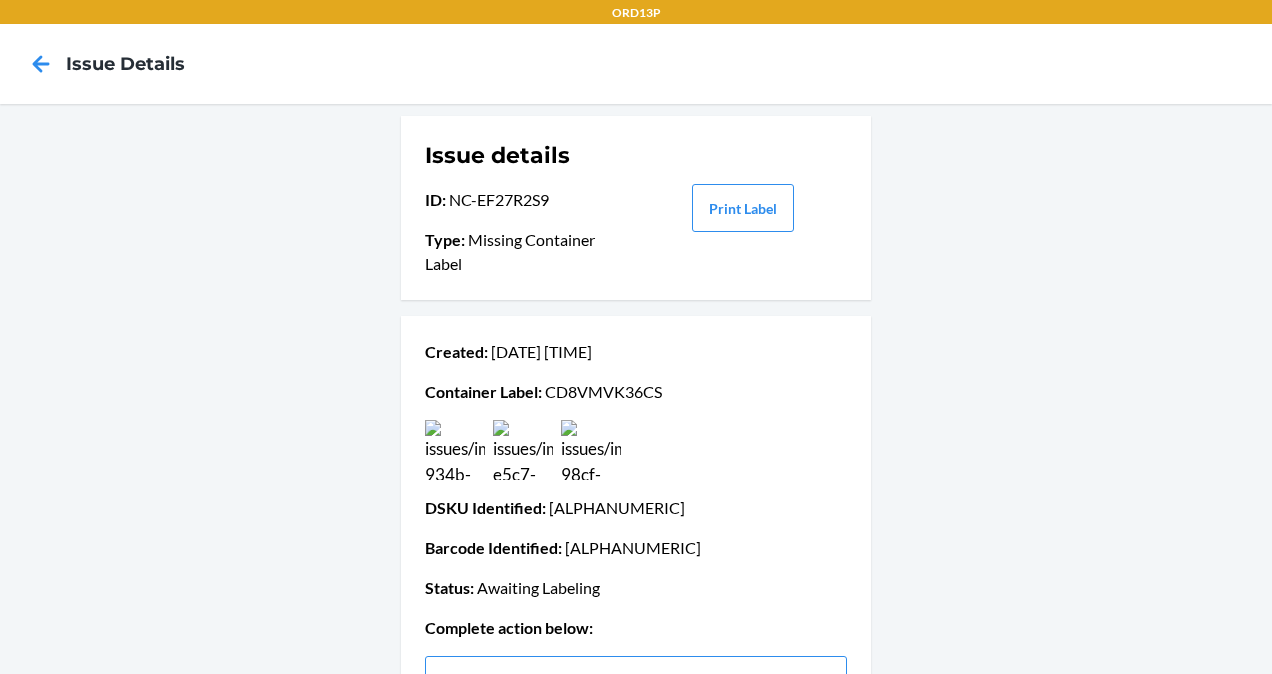 click at bounding box center (455, 450) 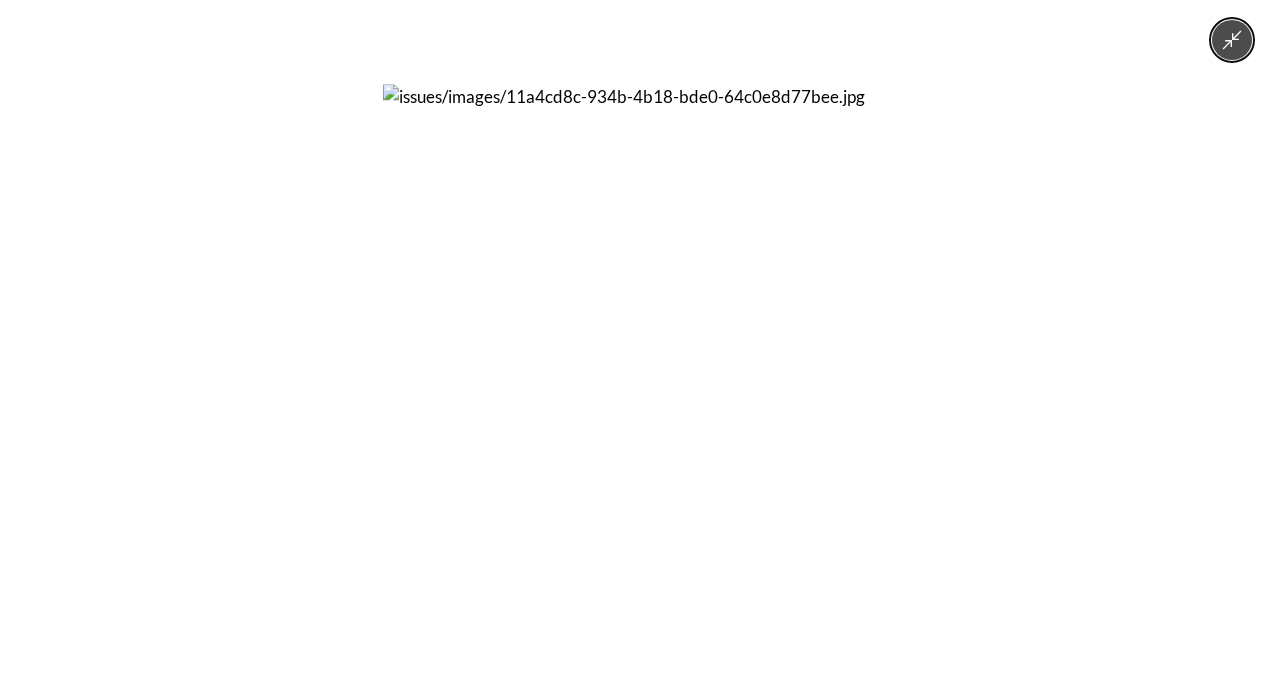 click at bounding box center (636, 337) 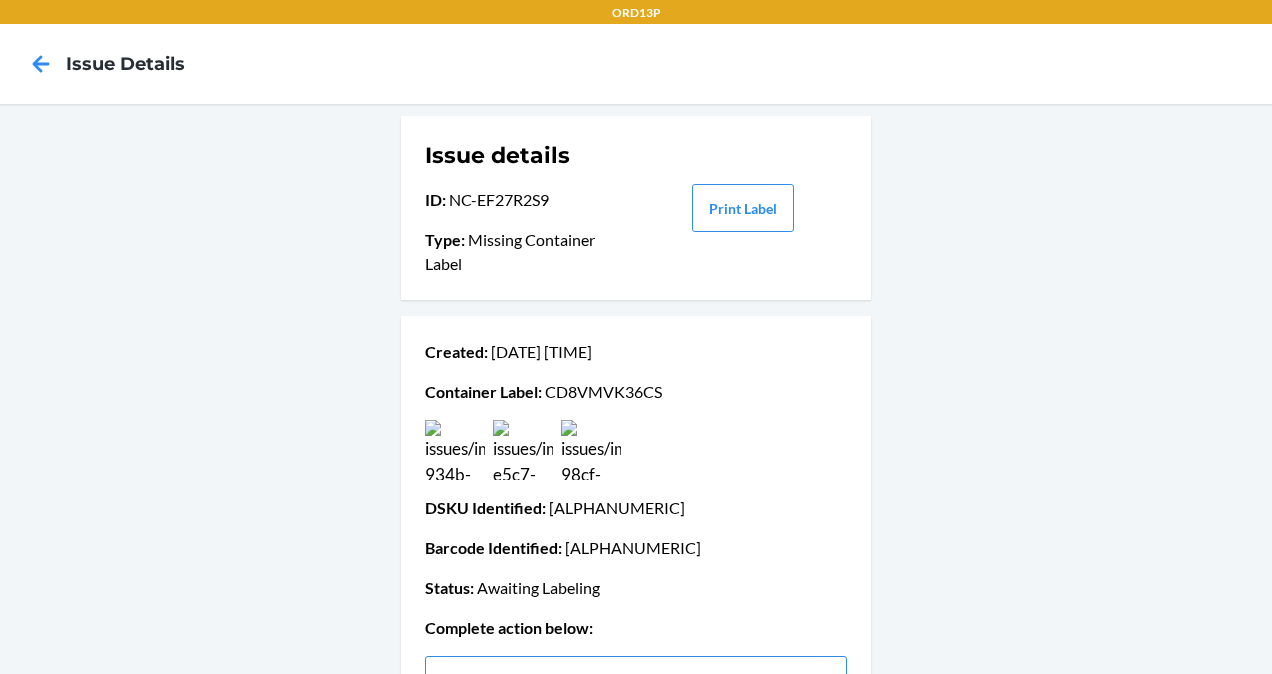click at bounding box center [523, 450] 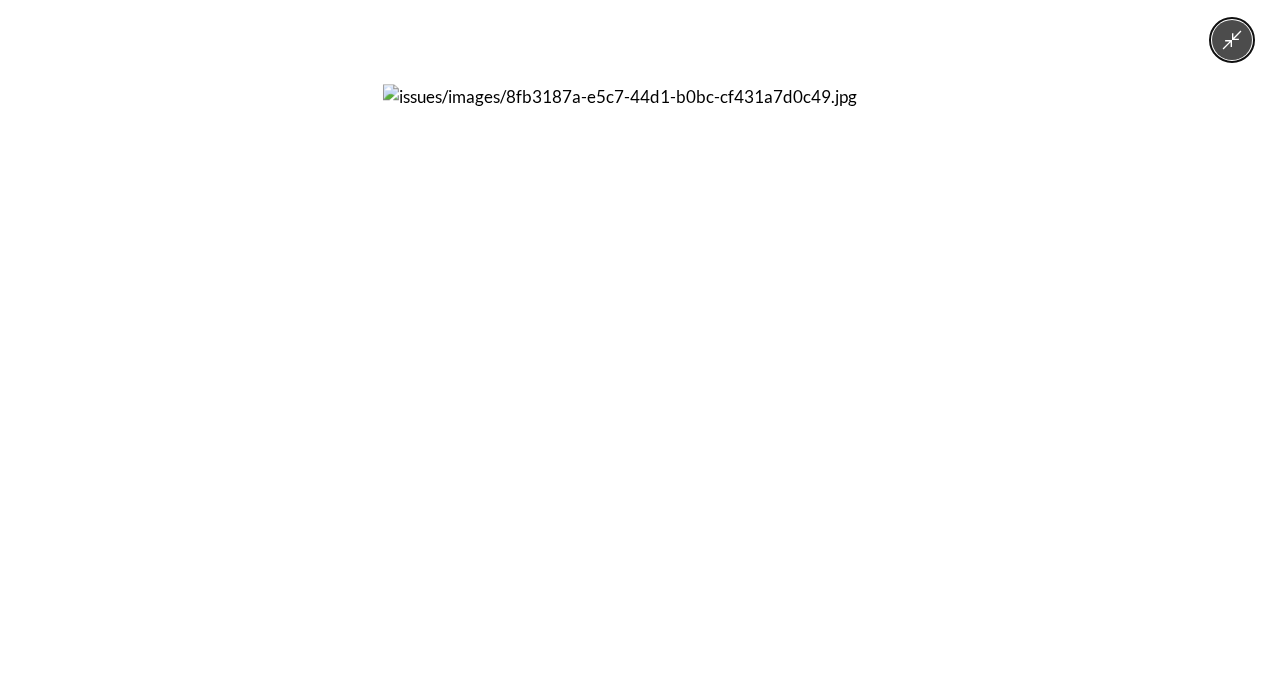 click at bounding box center (636, 337) 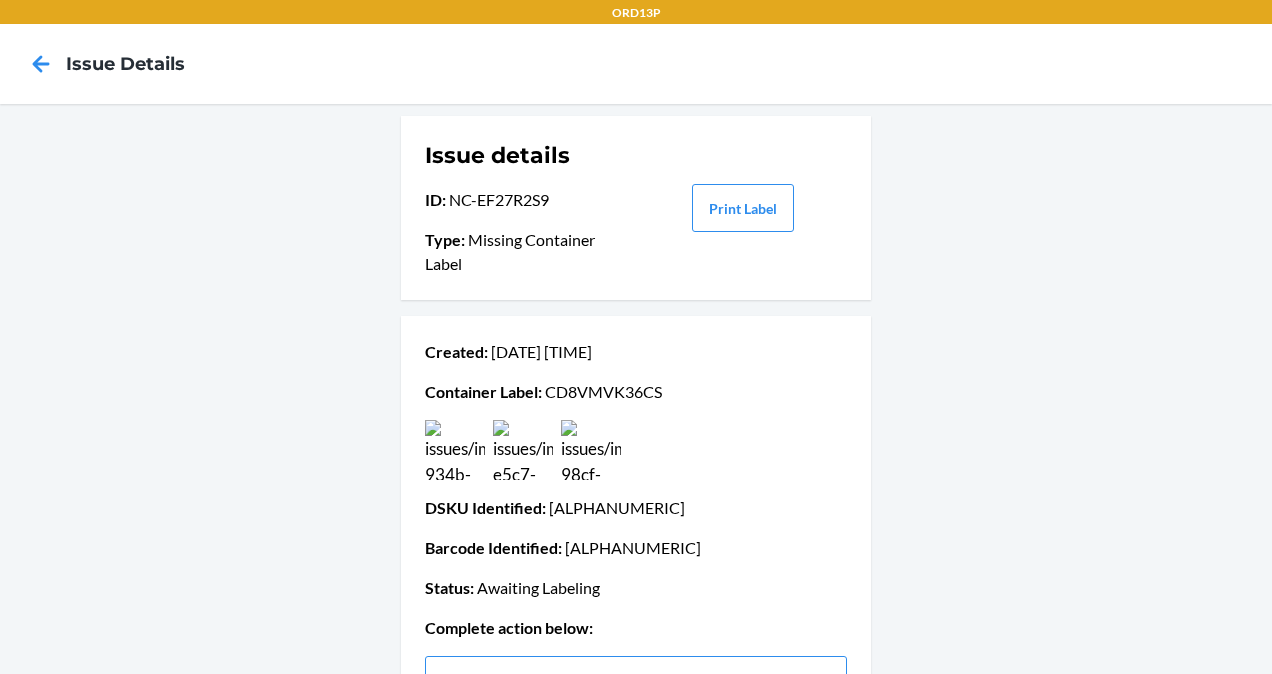 click at bounding box center [591, 450] 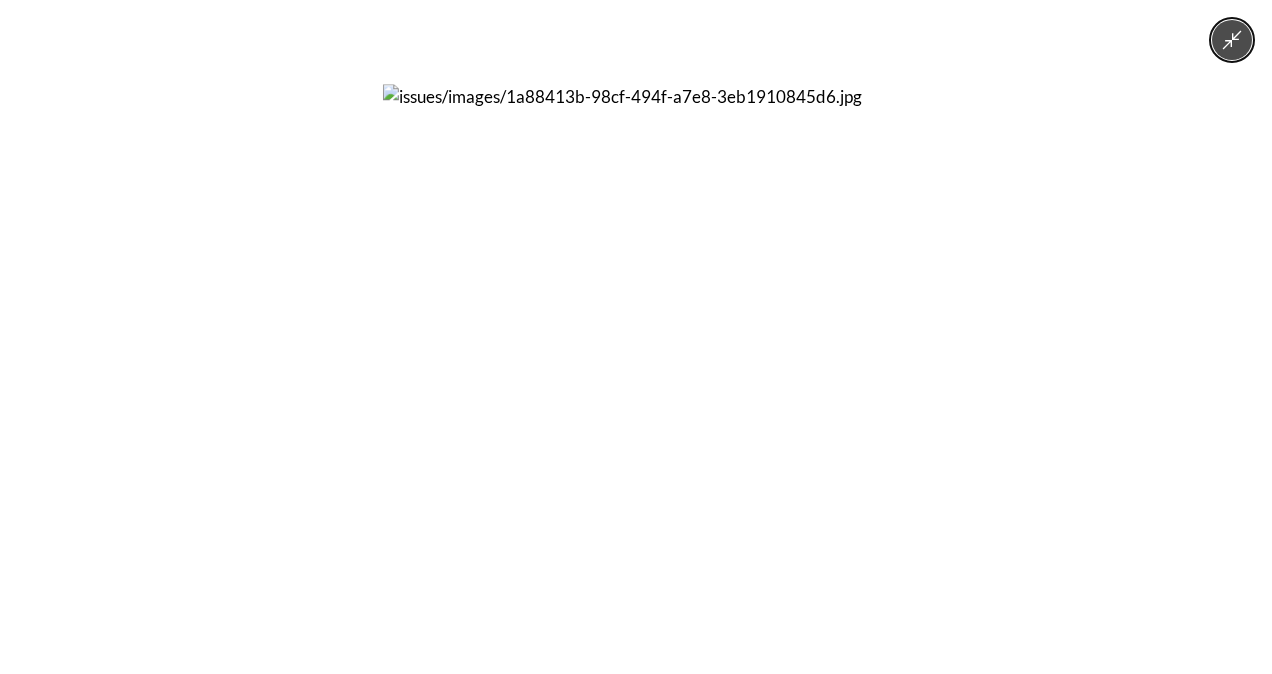 click at bounding box center (636, 337) 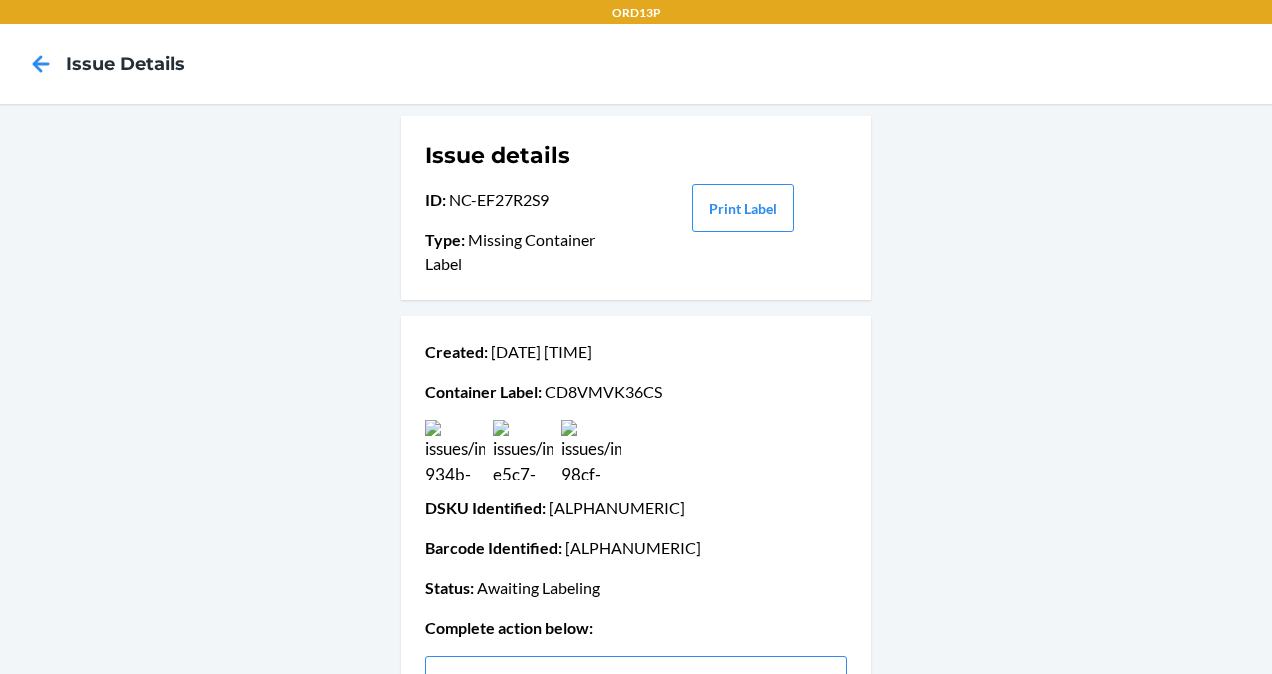 click at bounding box center [455, 450] 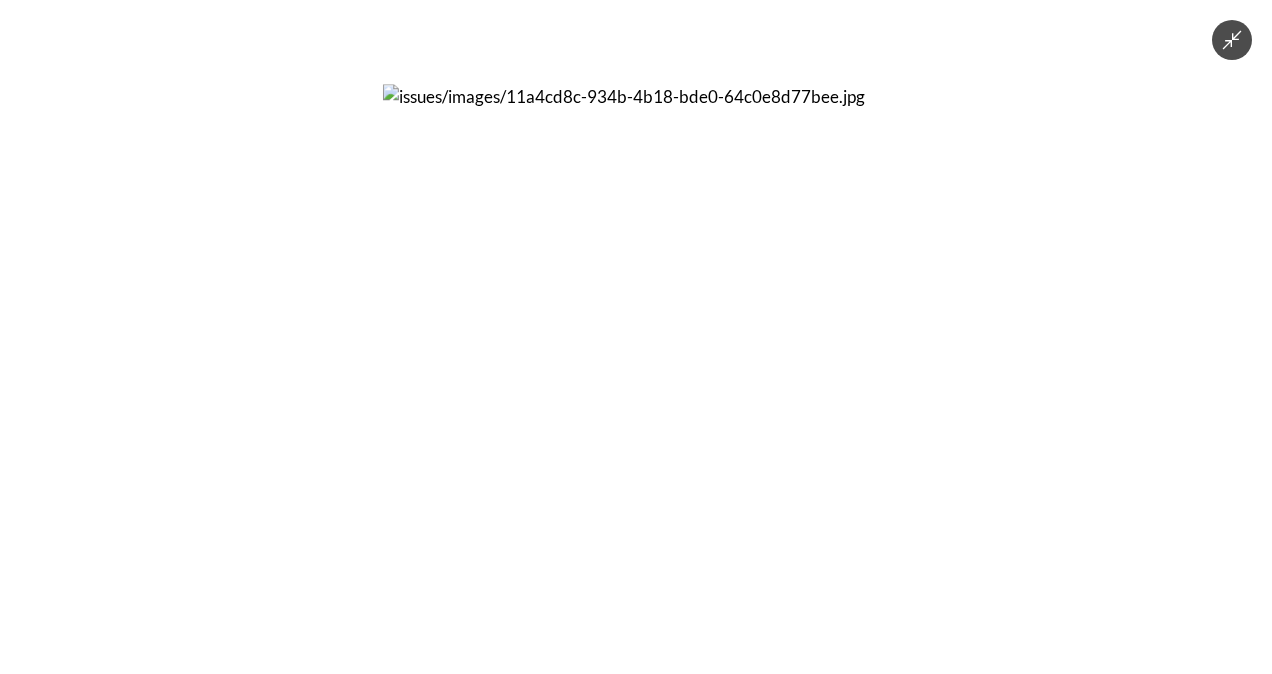 click at bounding box center [636, 337] 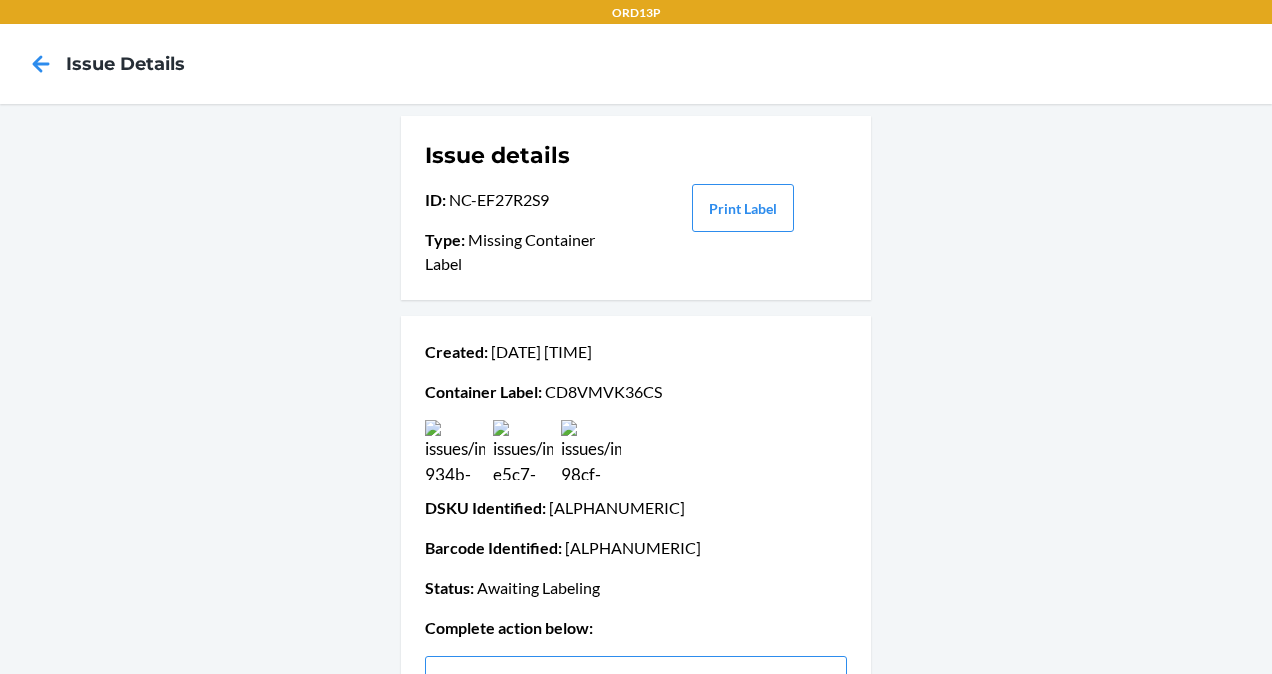 click on "Container Label :   [ALPHANUMERIC]" at bounding box center (636, 392) 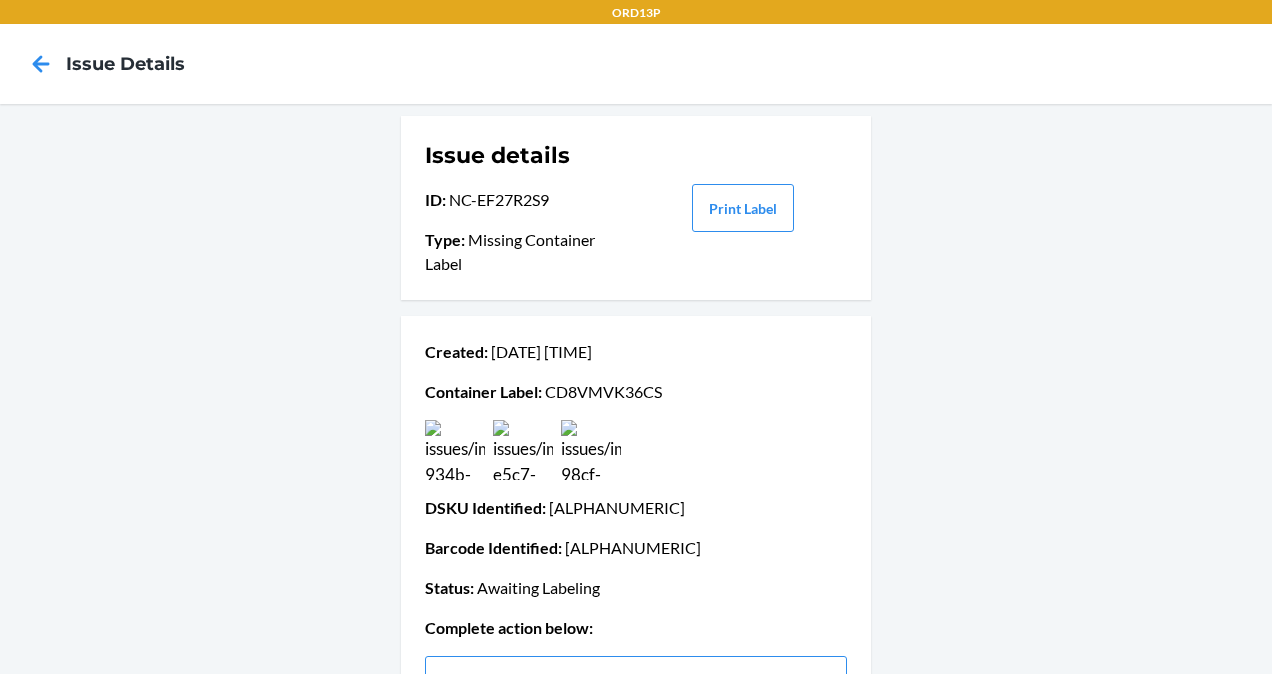 click on "Container Label :   [ALPHANUMERIC]" at bounding box center [636, 392] 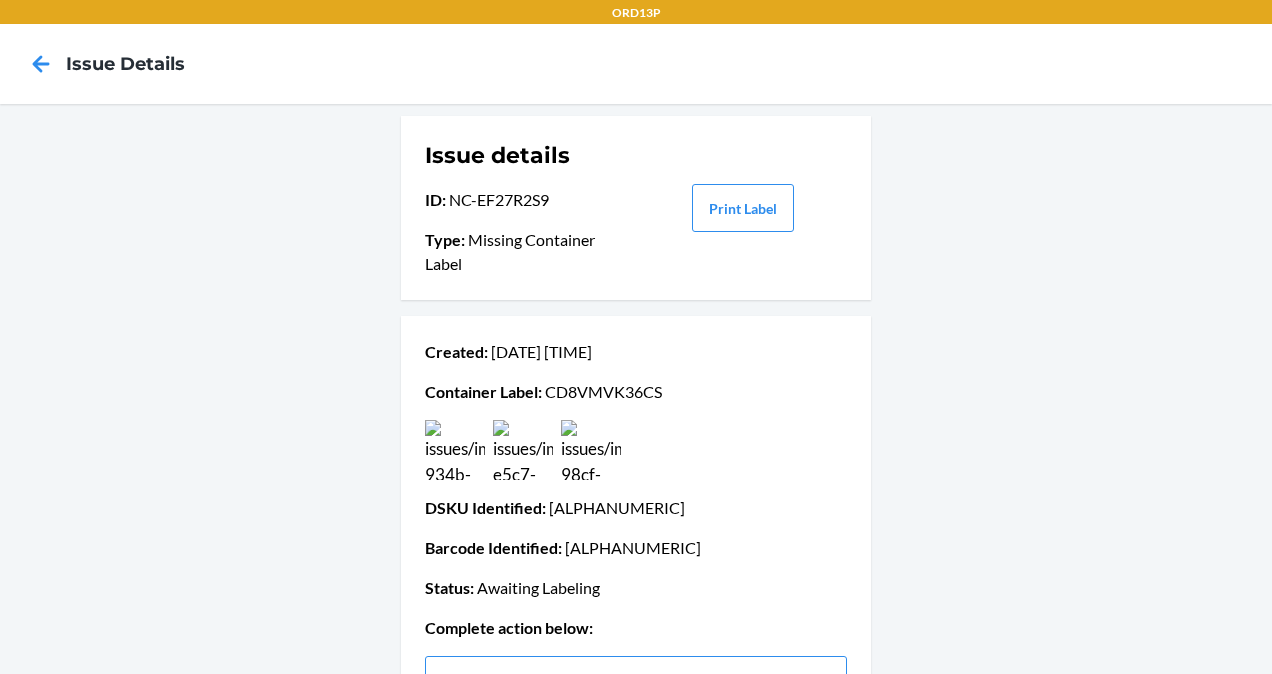click on "Container Label :   [ALPHANUMERIC]" at bounding box center [636, 392] 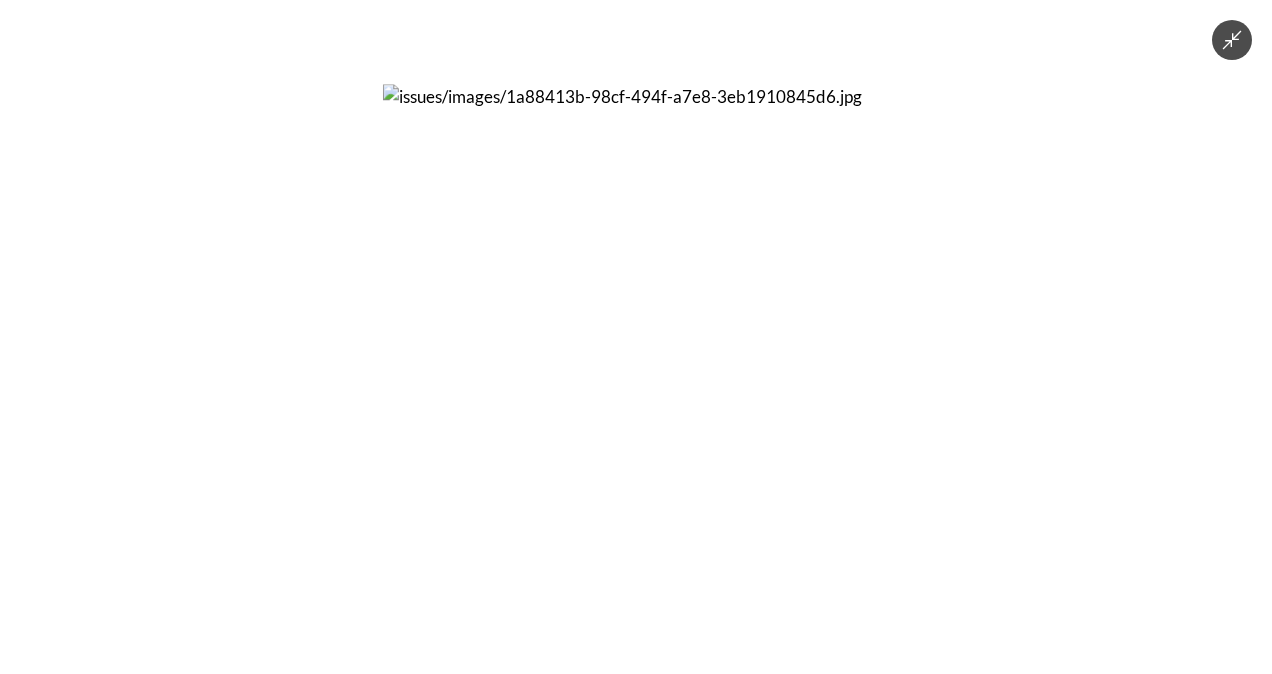 click at bounding box center [636, 337] 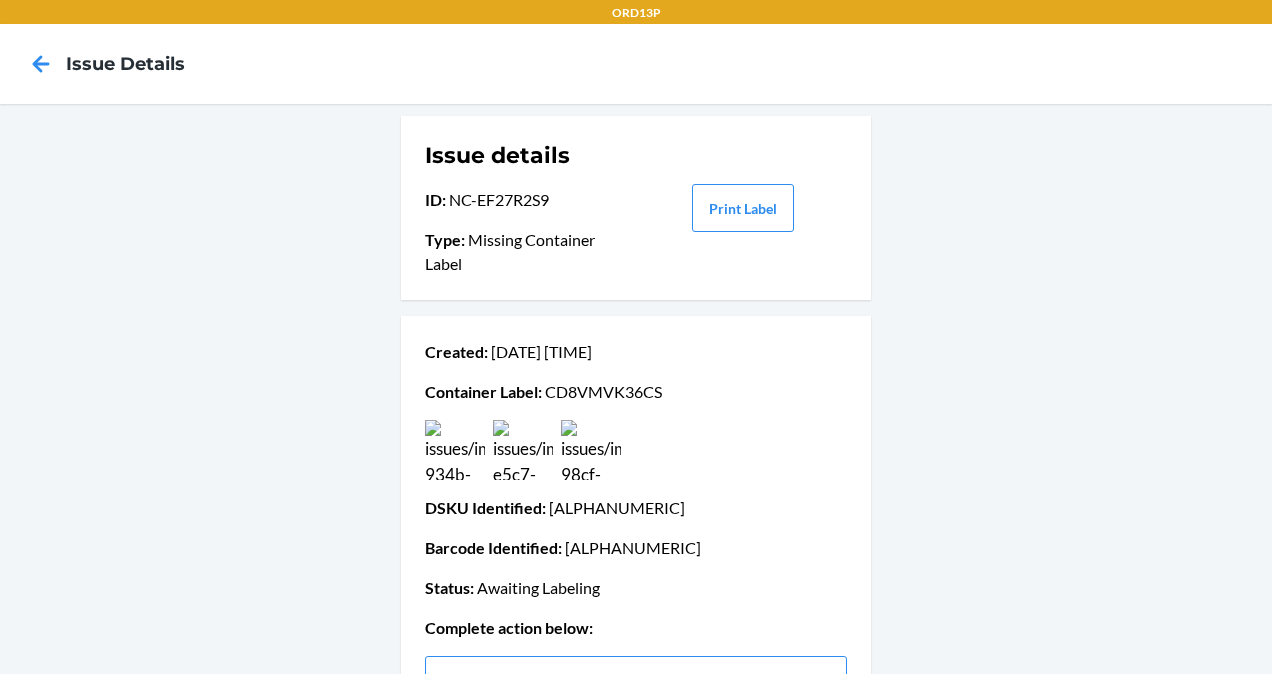 click at bounding box center [455, 450] 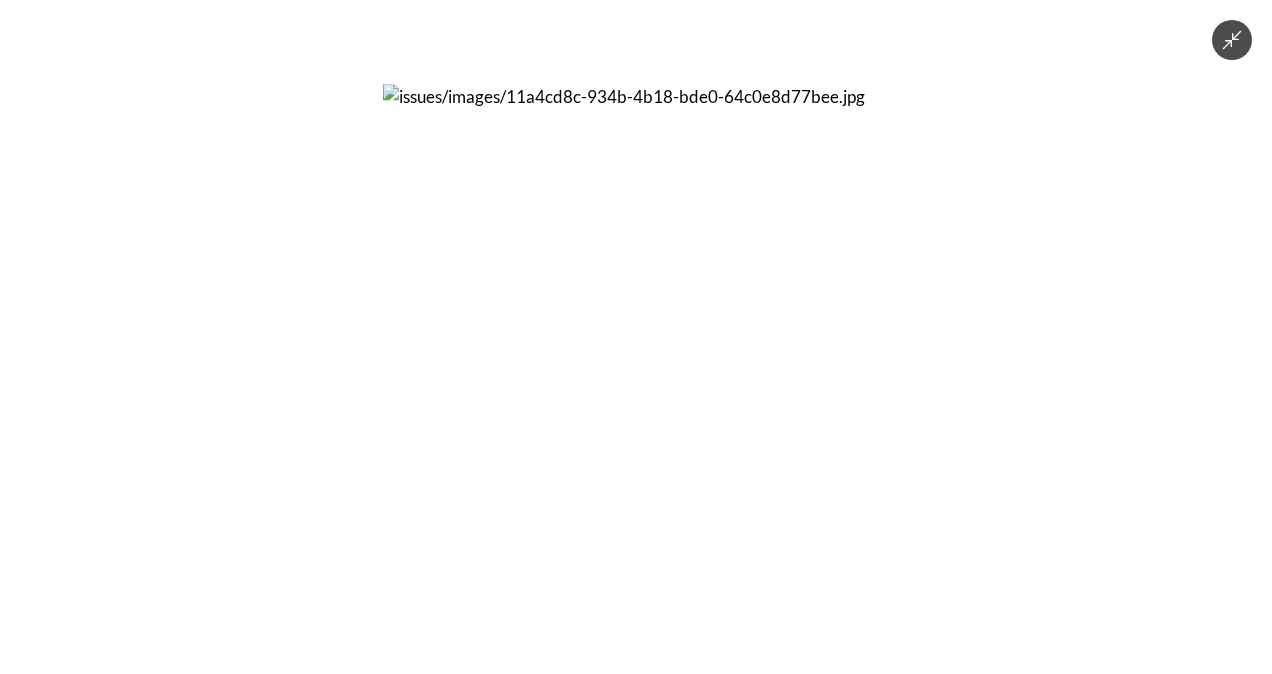 click at bounding box center [636, 337] 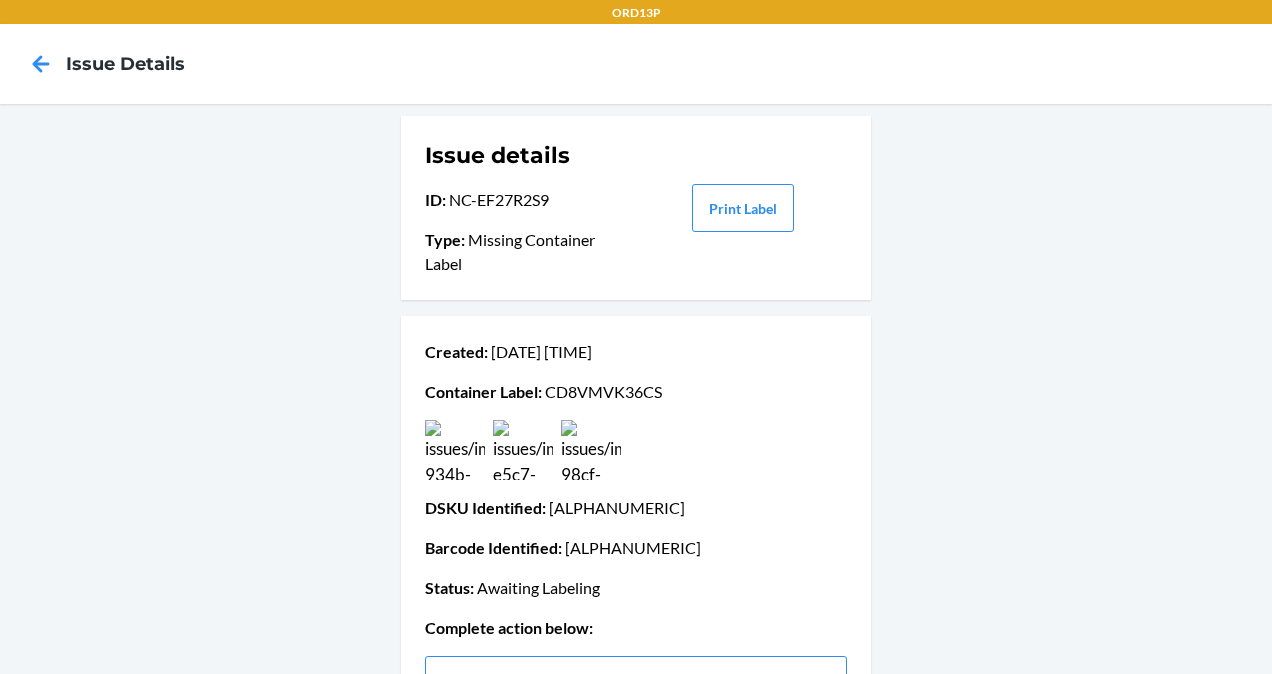 click at bounding box center (523, 450) 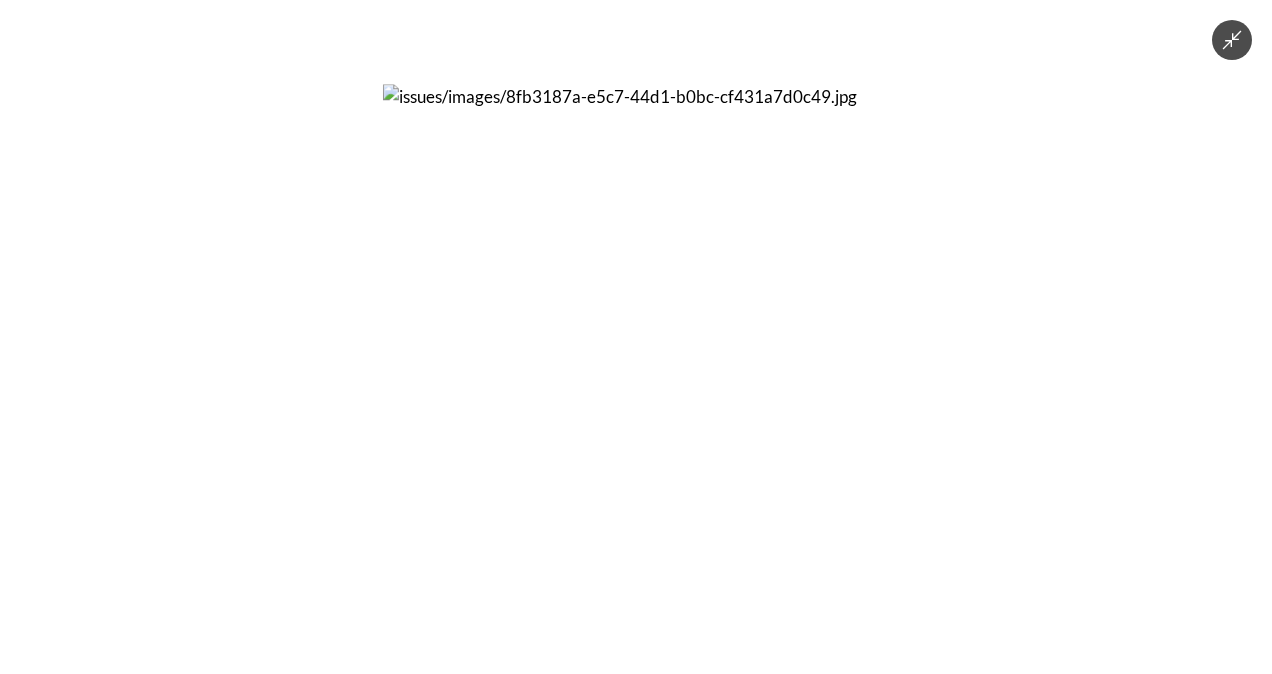 click at bounding box center [636, 337] 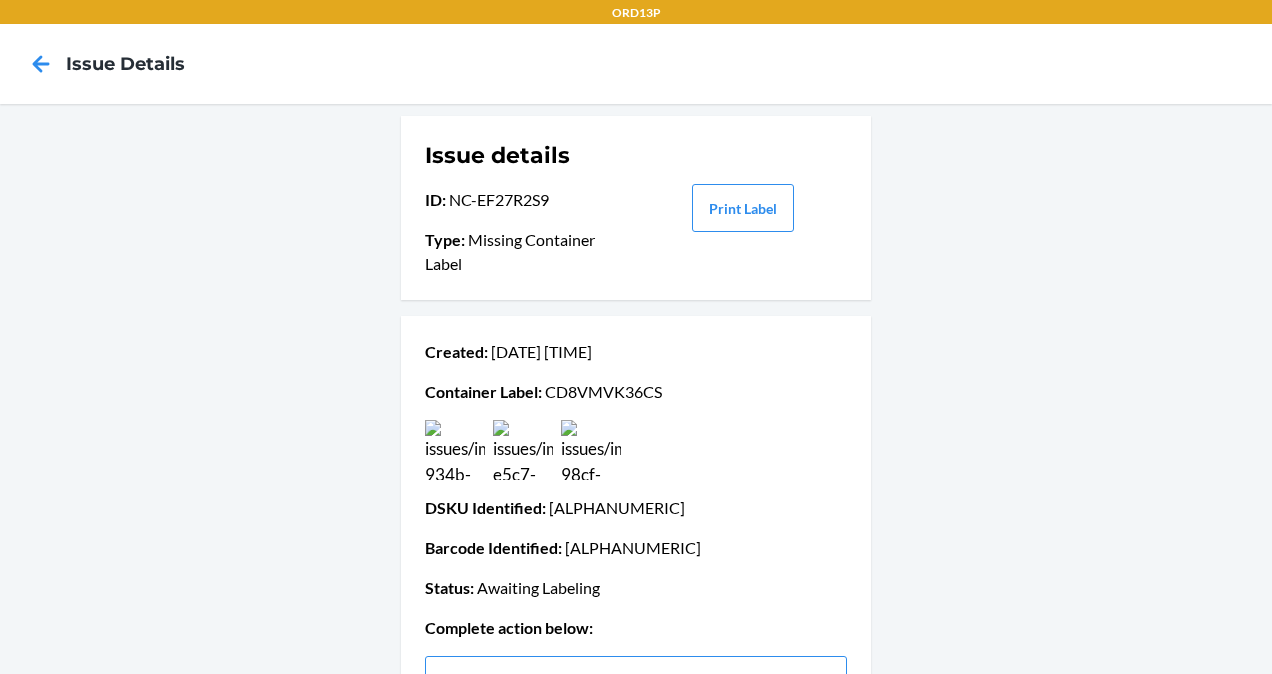 click at bounding box center (455, 450) 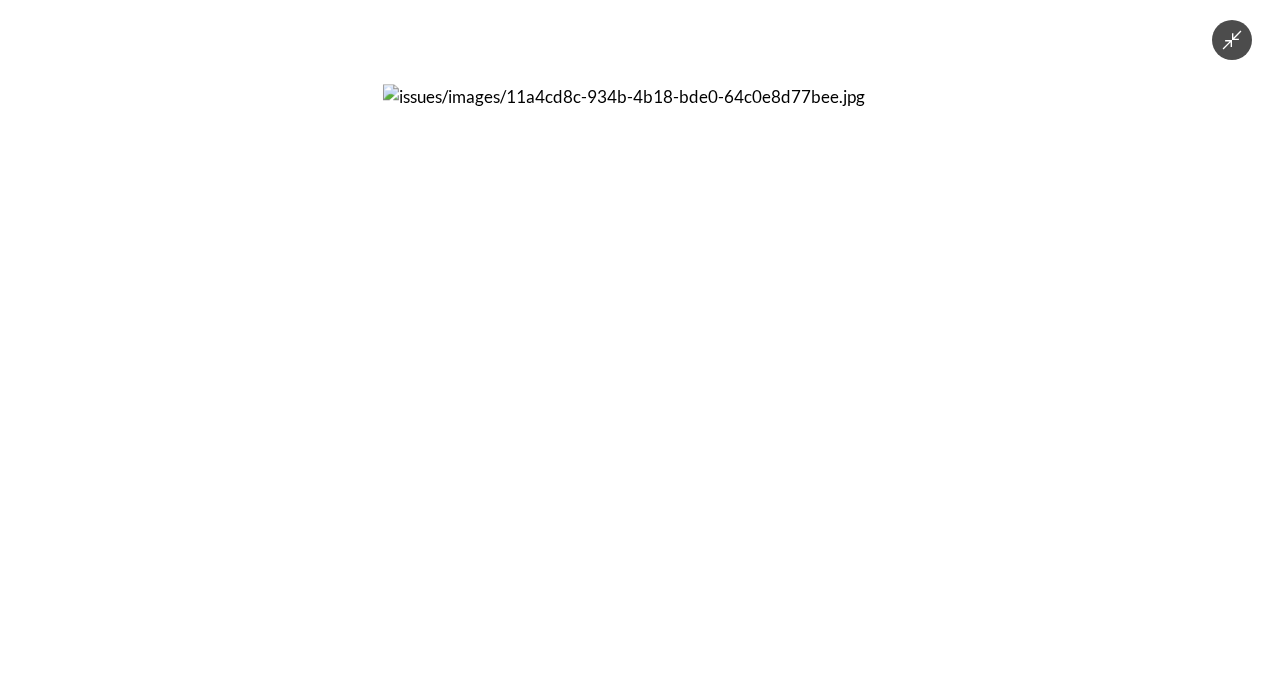 click at bounding box center [636, 337] 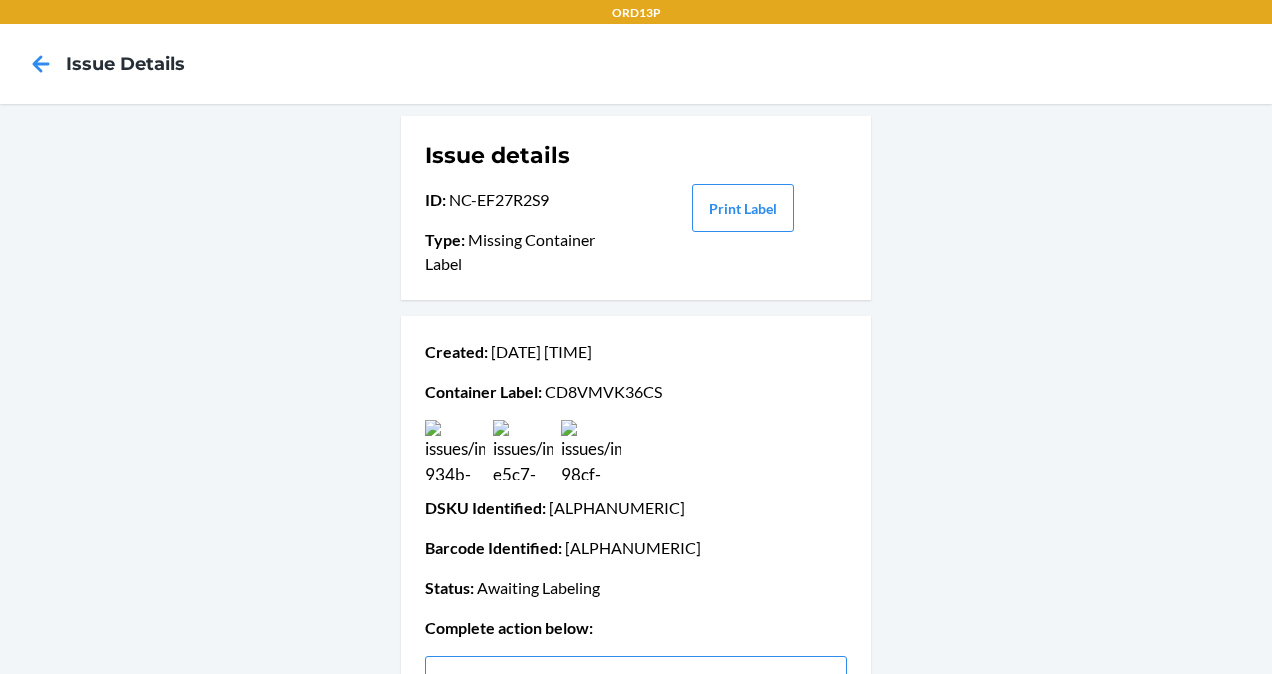 click at bounding box center (591, 450) 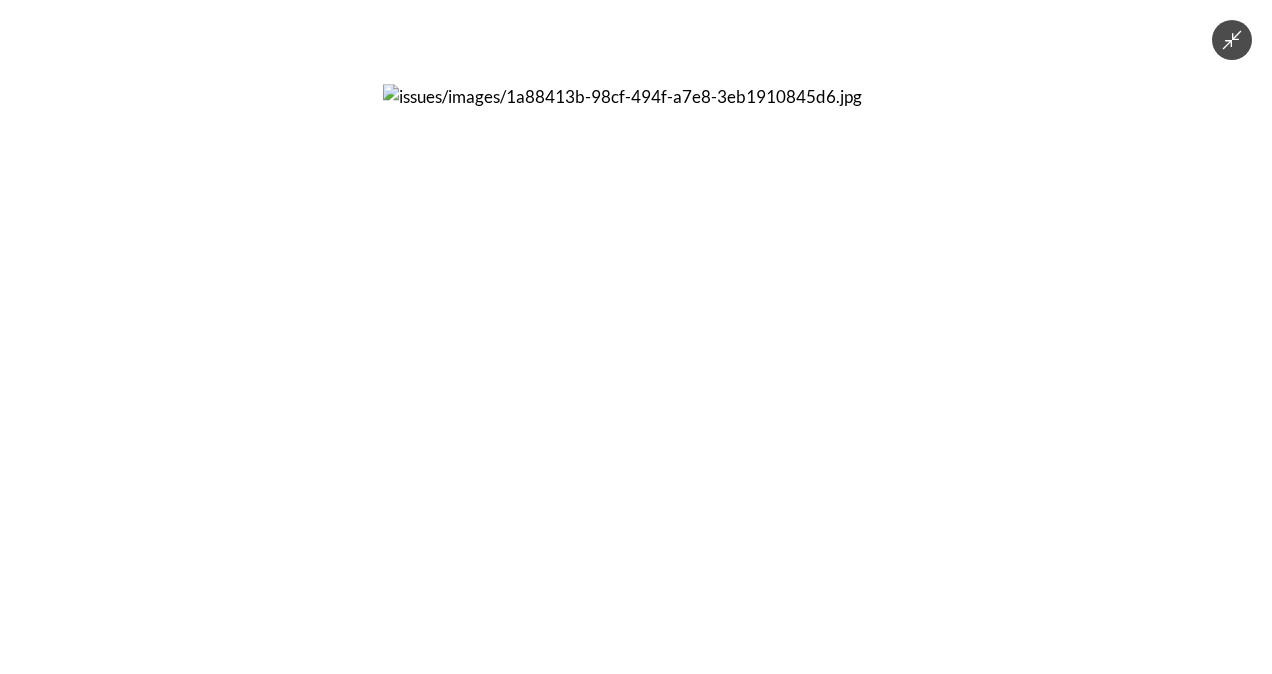 click at bounding box center [636, 337] 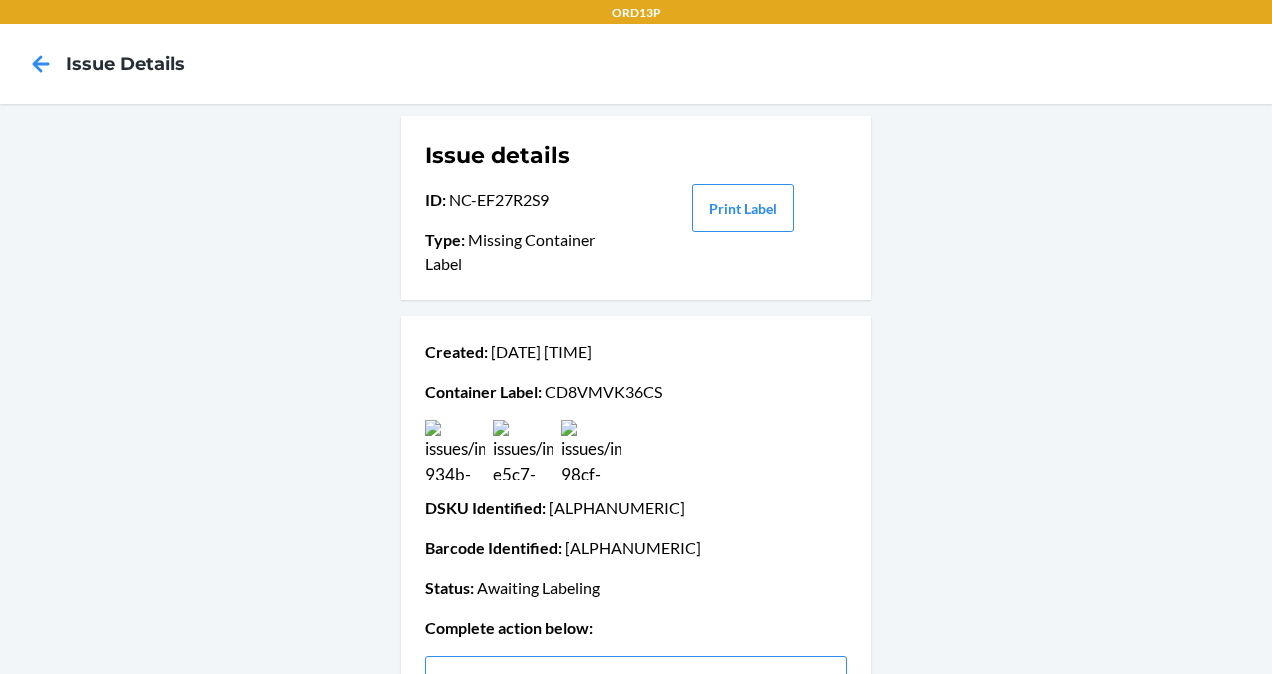 click at bounding box center [455, 450] 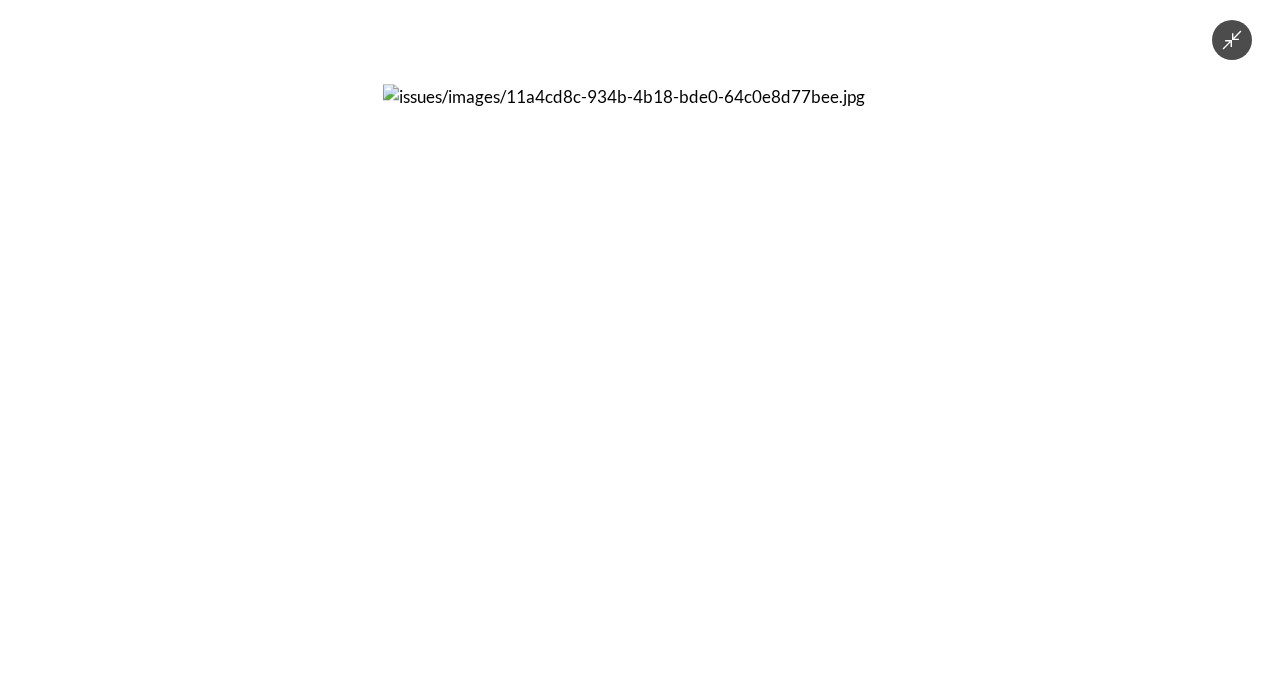 click at bounding box center [636, 337] 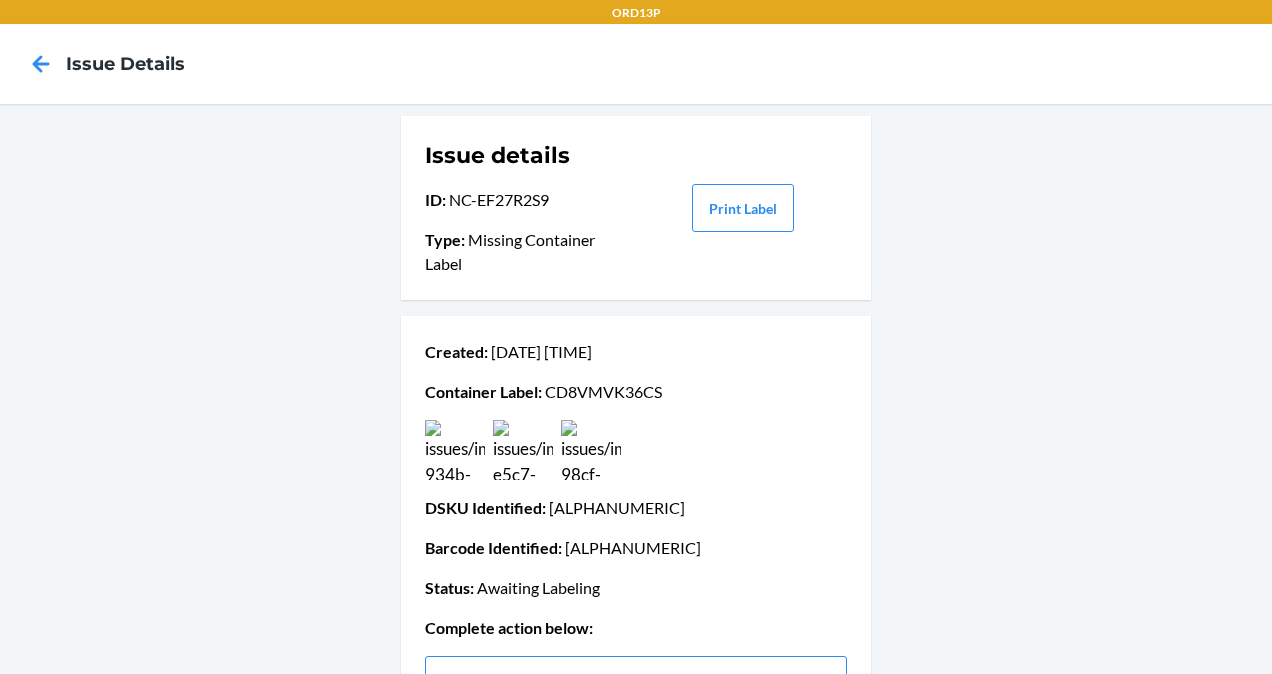 click at bounding box center (523, 450) 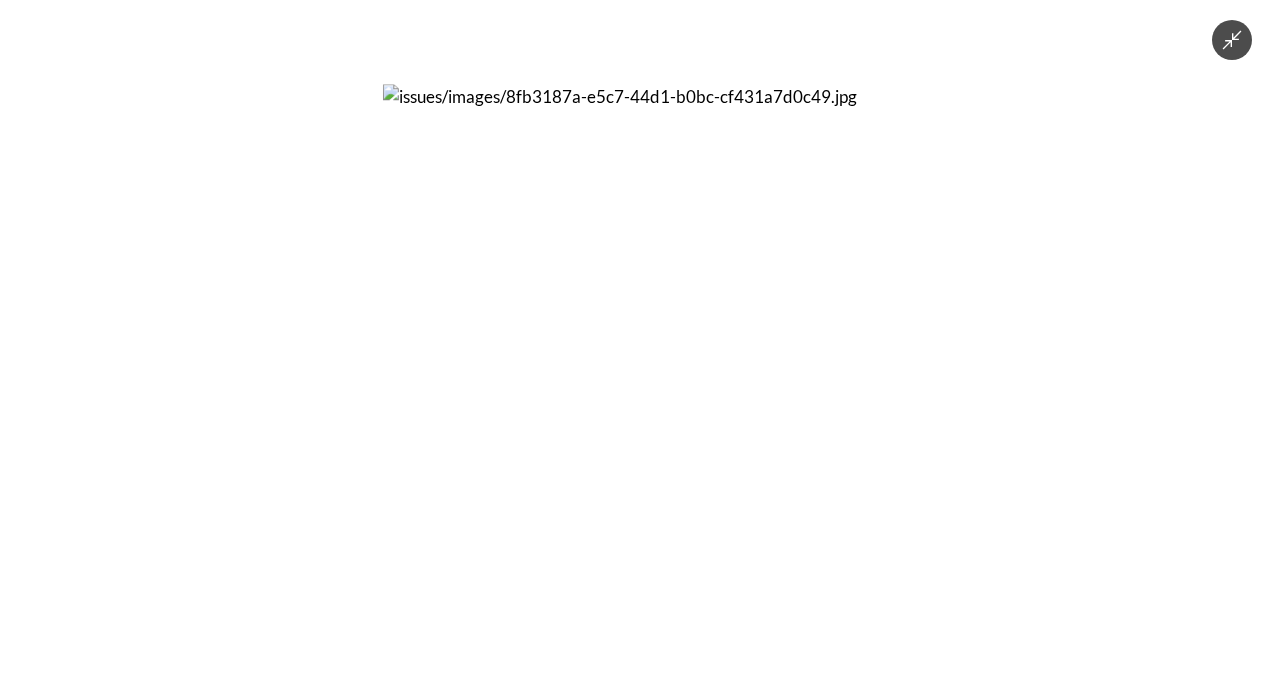 click at bounding box center [636, 337] 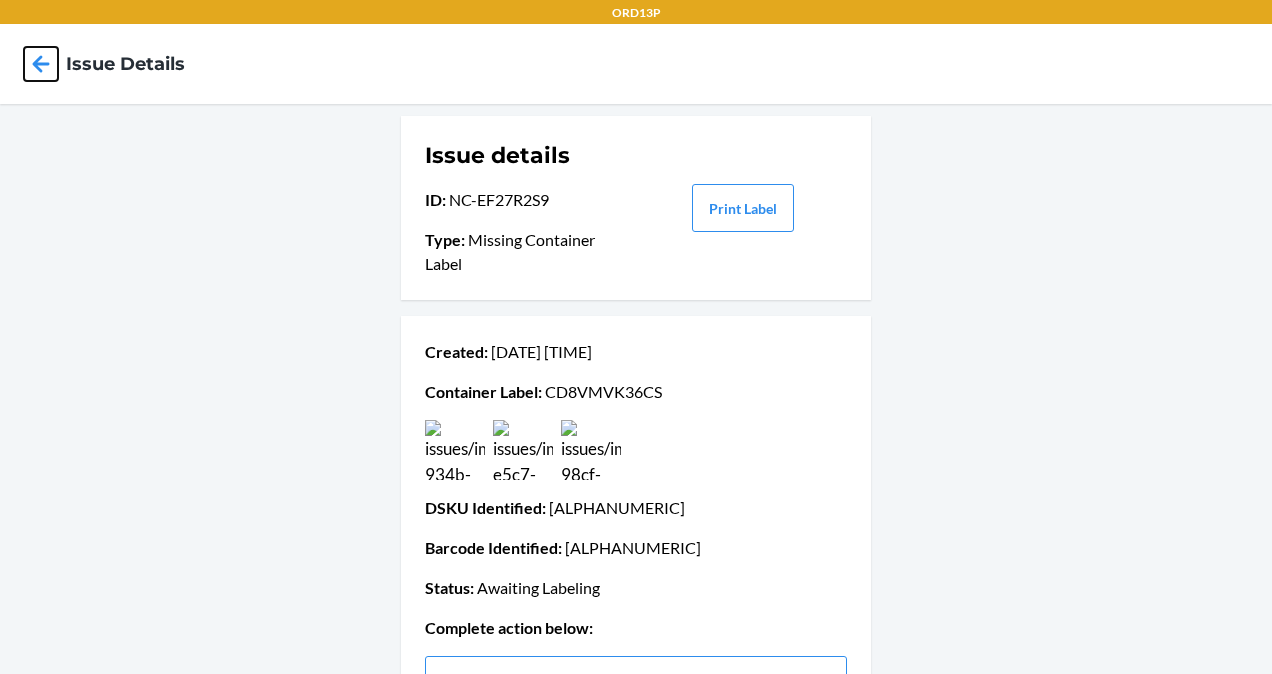 click 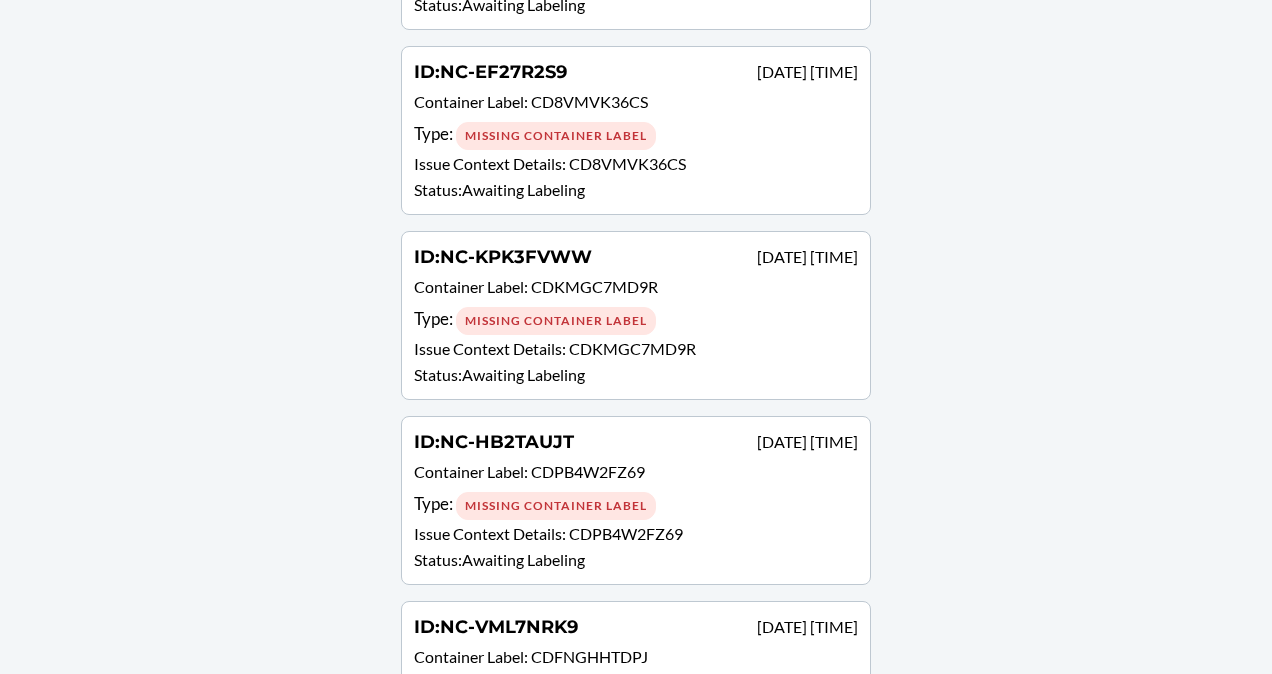 scroll, scrollTop: 807, scrollLeft: 0, axis: vertical 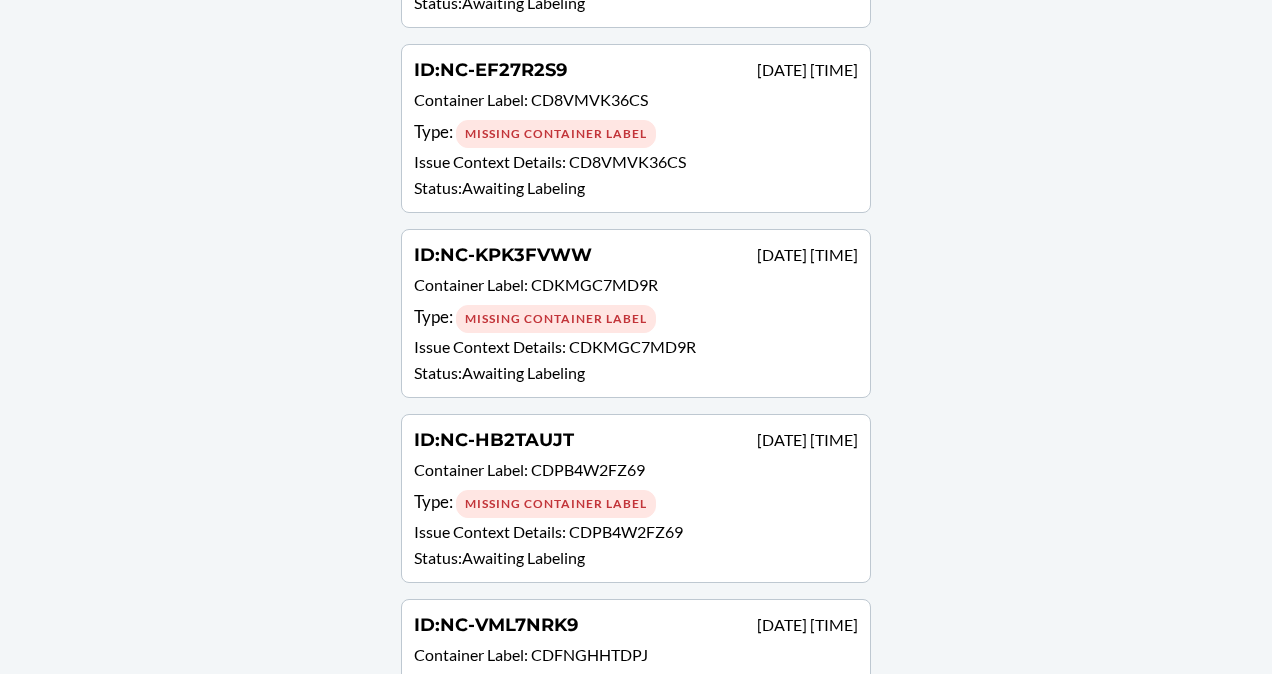 click on "Status :  Awaiting Labeling" at bounding box center (636, 373) 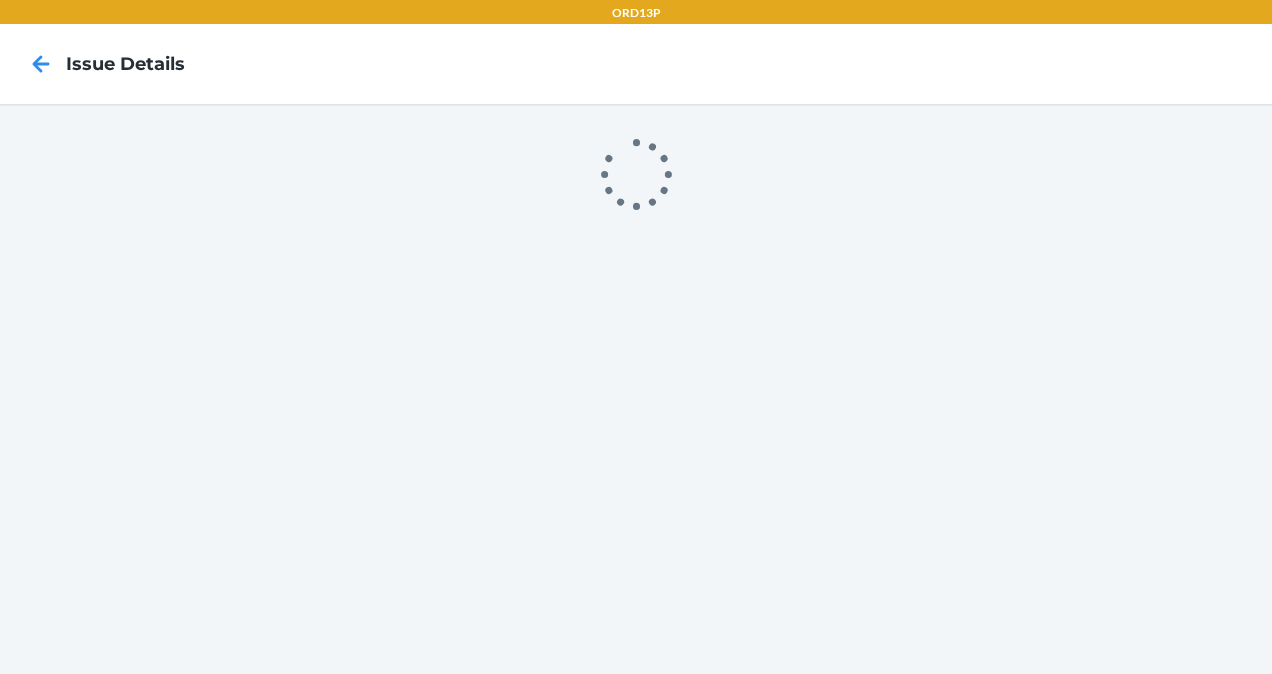 scroll, scrollTop: 0, scrollLeft: 0, axis: both 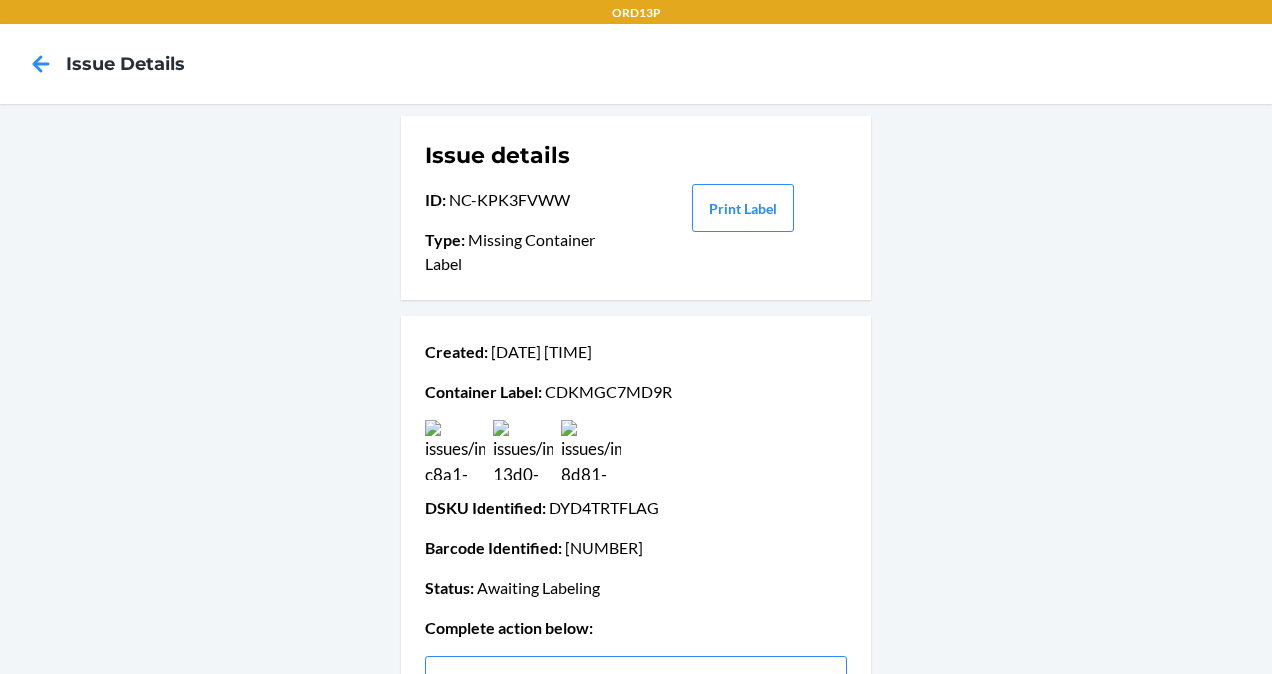 click at bounding box center (591, 450) 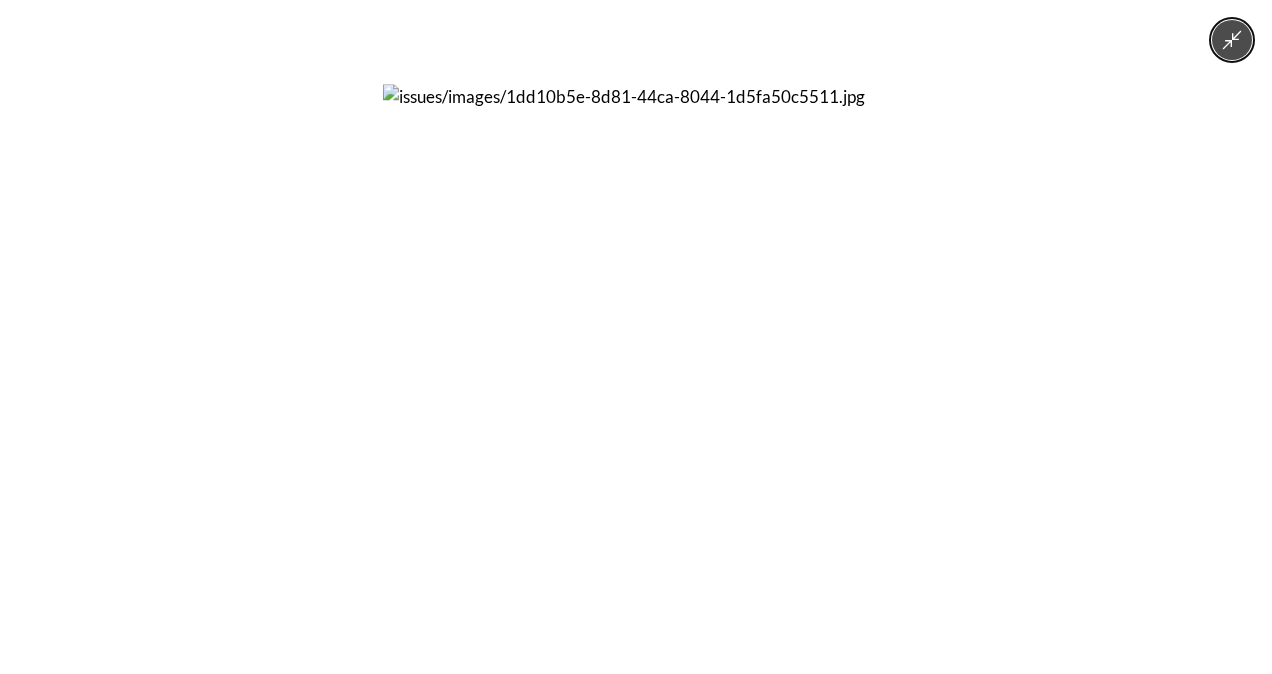click at bounding box center (636, 337) 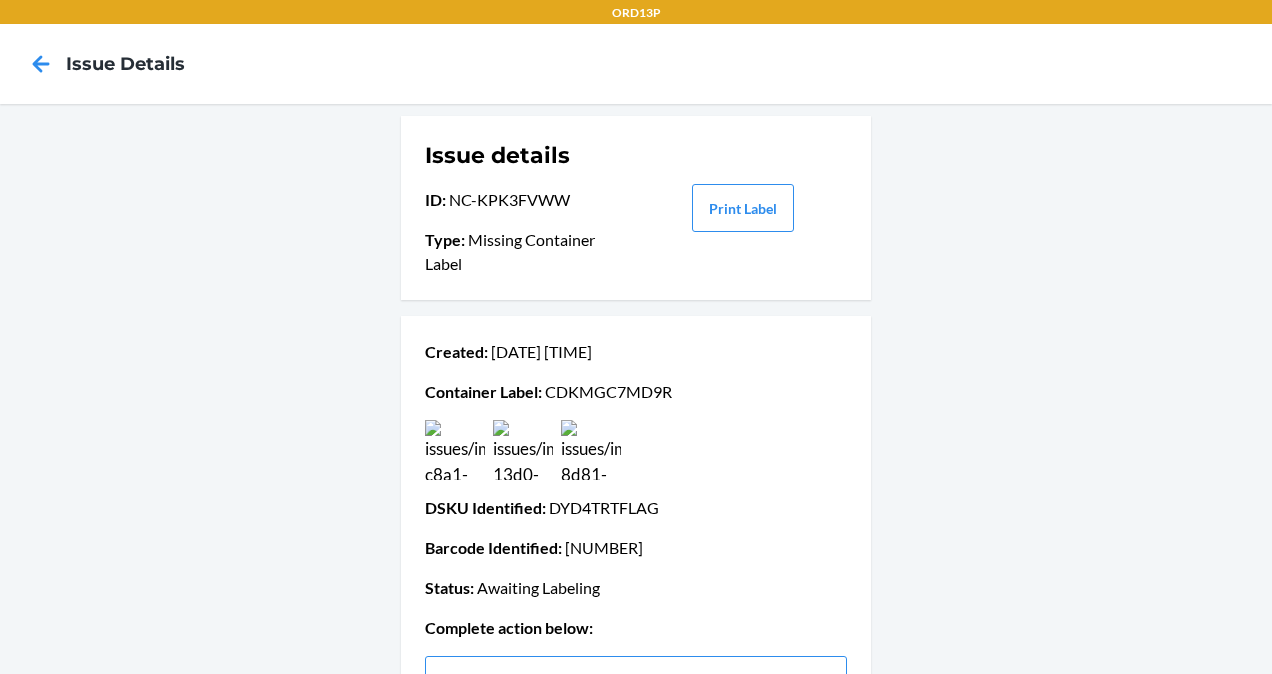 click at bounding box center [523, 450] 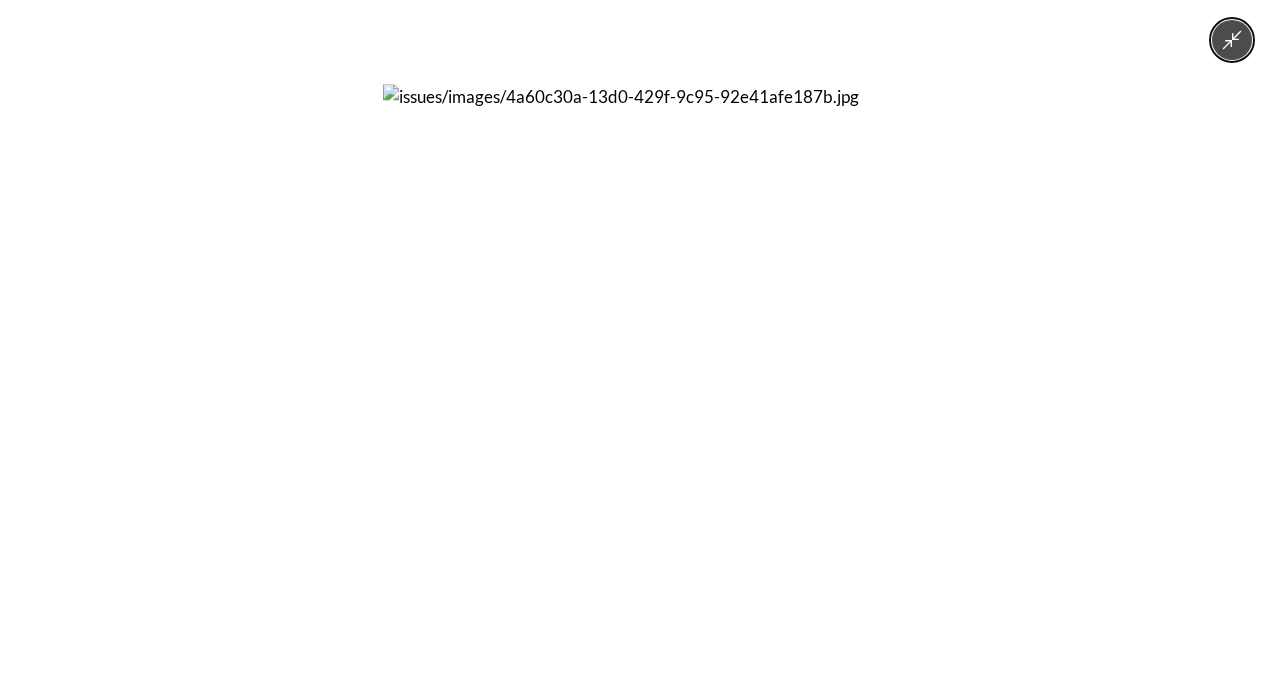 click at bounding box center (636, 337) 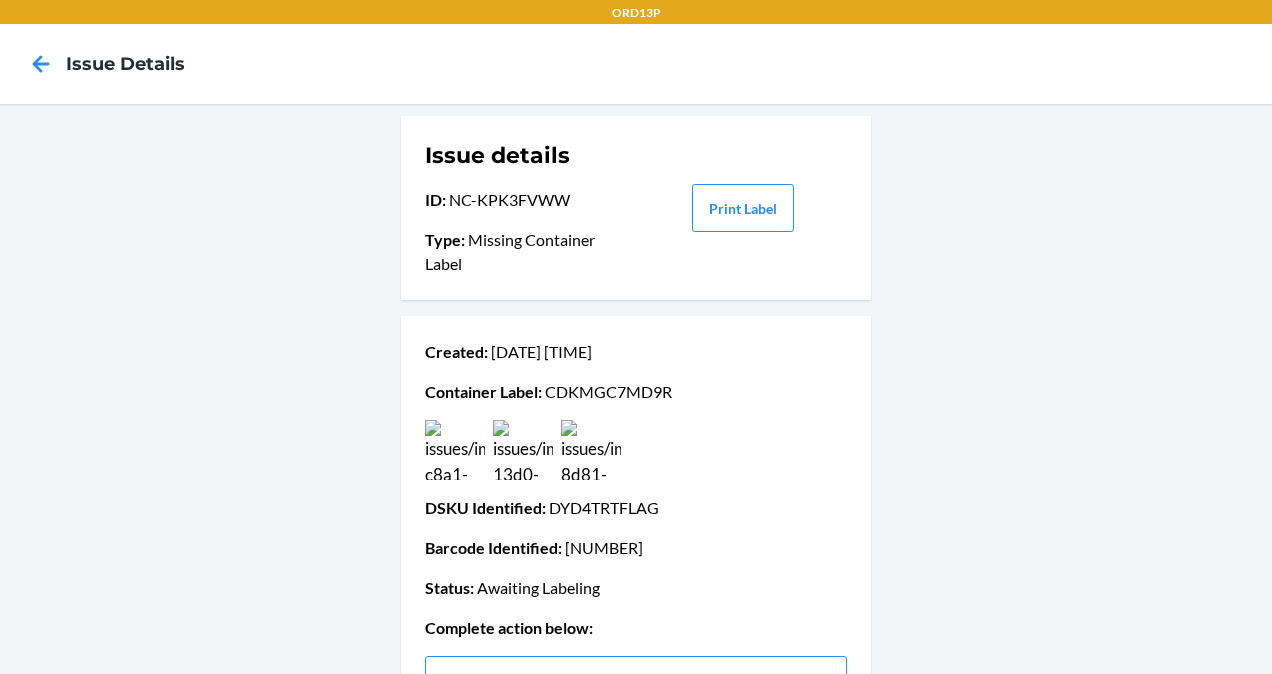 click at bounding box center (455, 450) 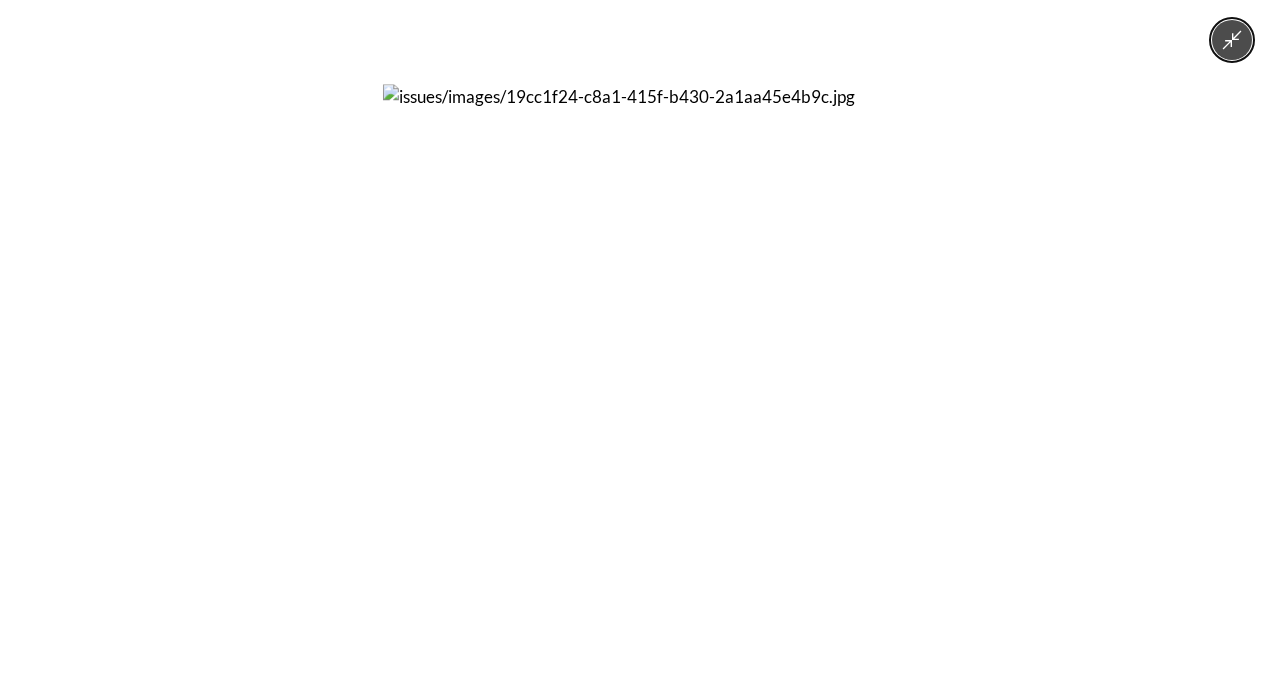 click at bounding box center [636, 337] 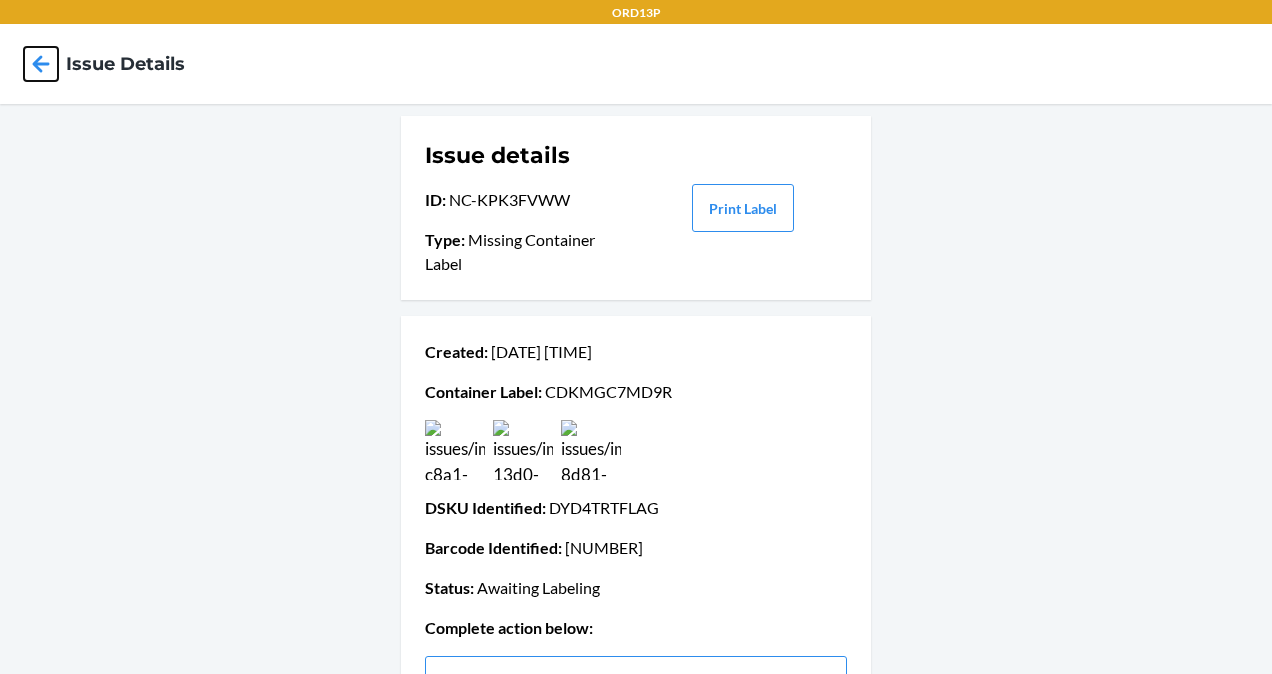 click 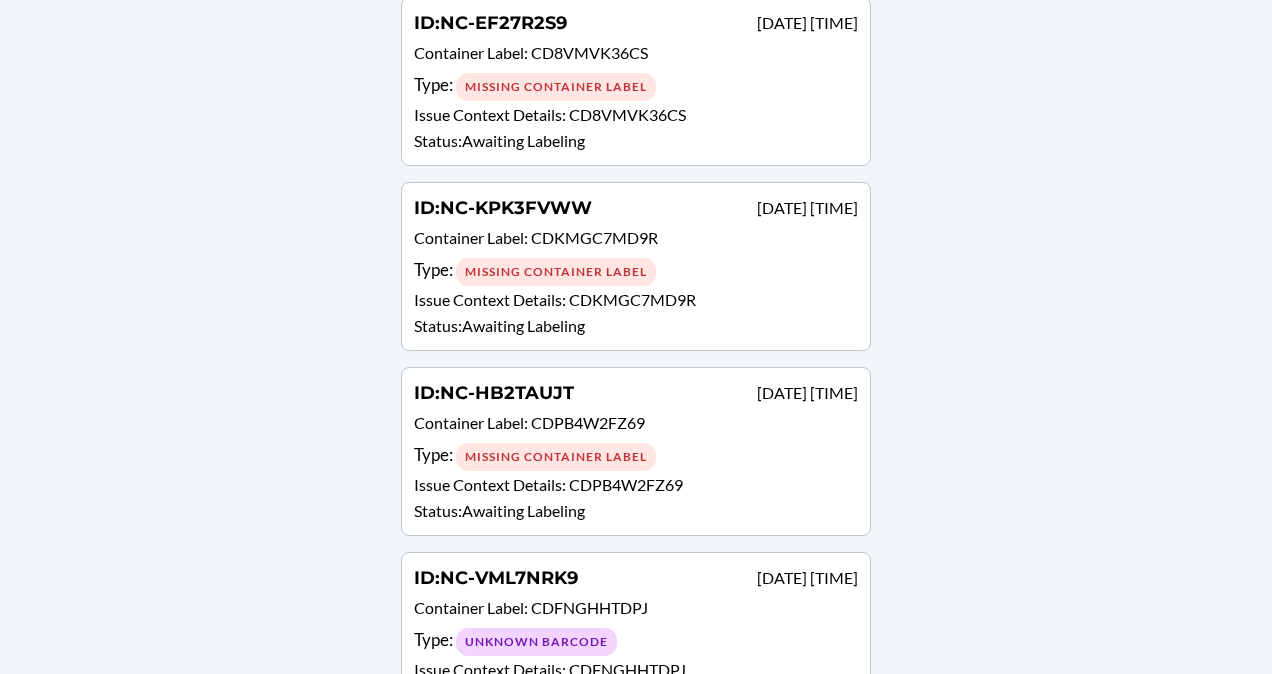 scroll, scrollTop: 928, scrollLeft: 0, axis: vertical 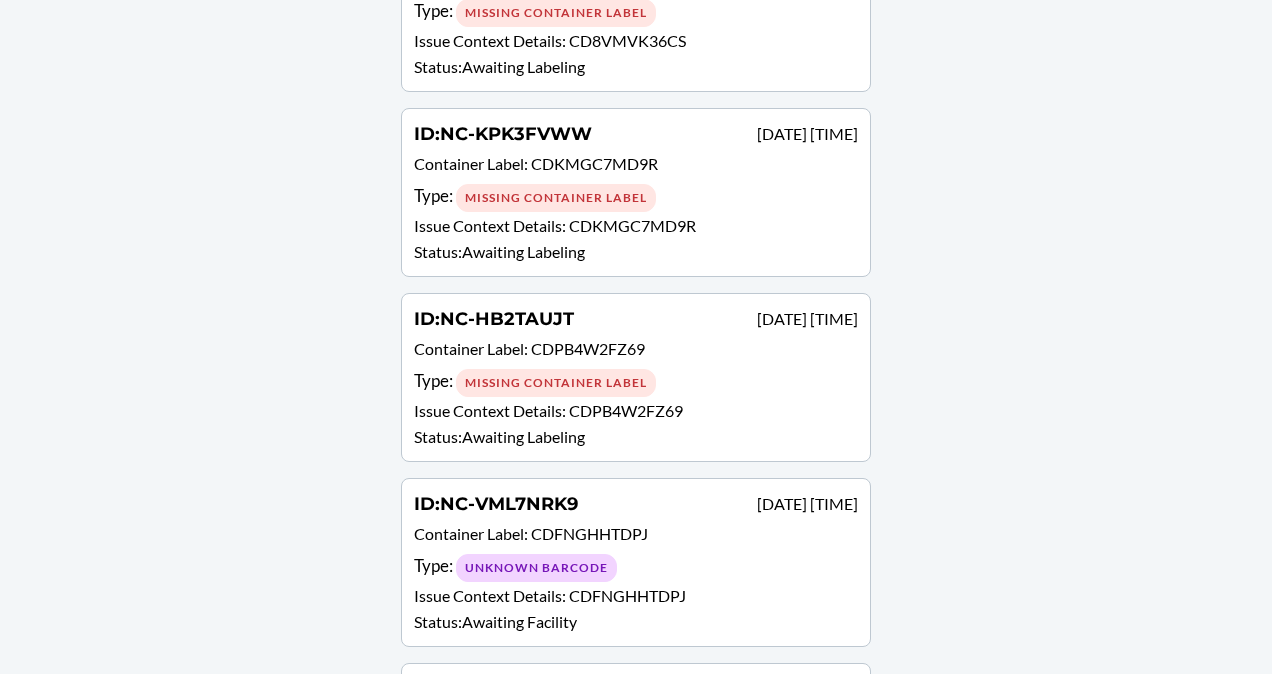 click on "Issue Context Details :   [ALPHANUMERIC]" at bounding box center (636, 411) 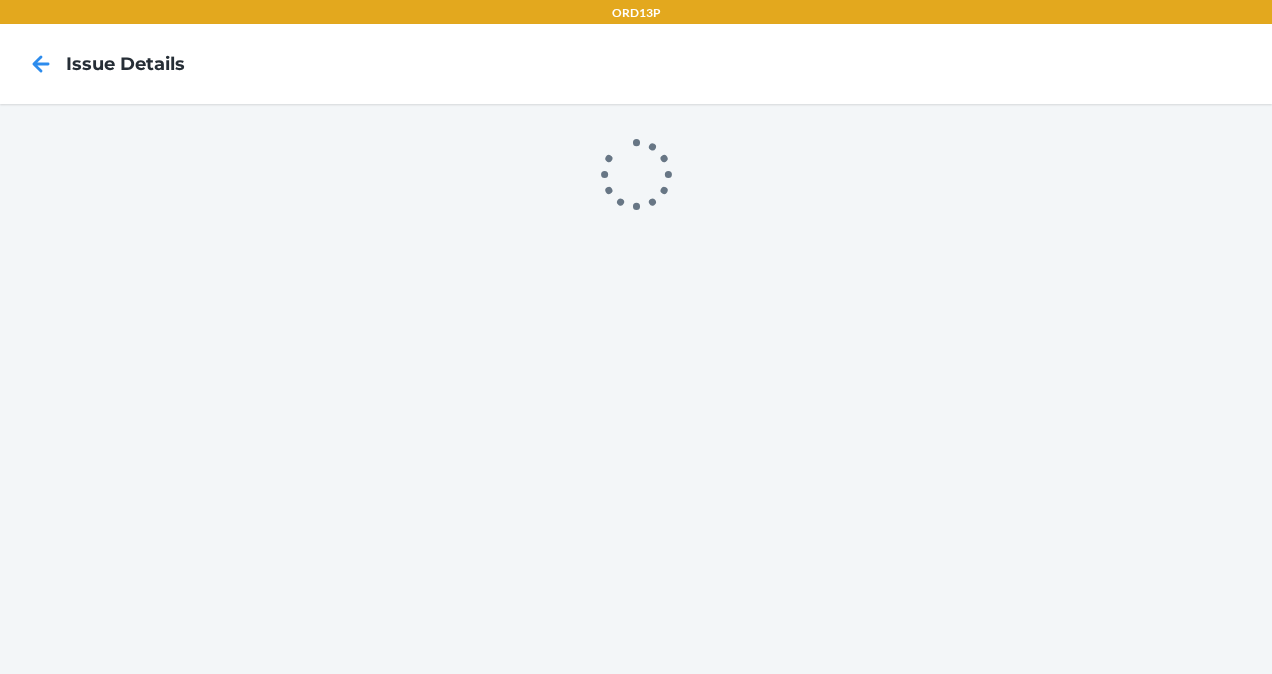 scroll, scrollTop: 0, scrollLeft: 0, axis: both 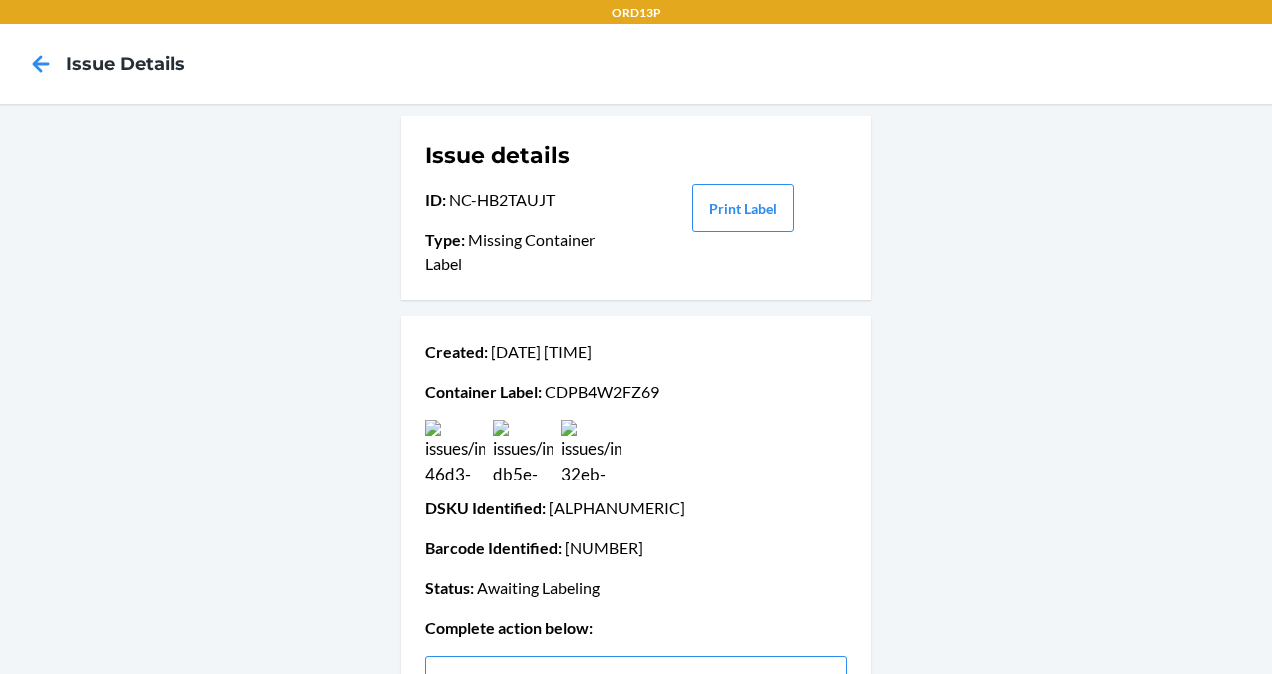 click at bounding box center [523, 450] 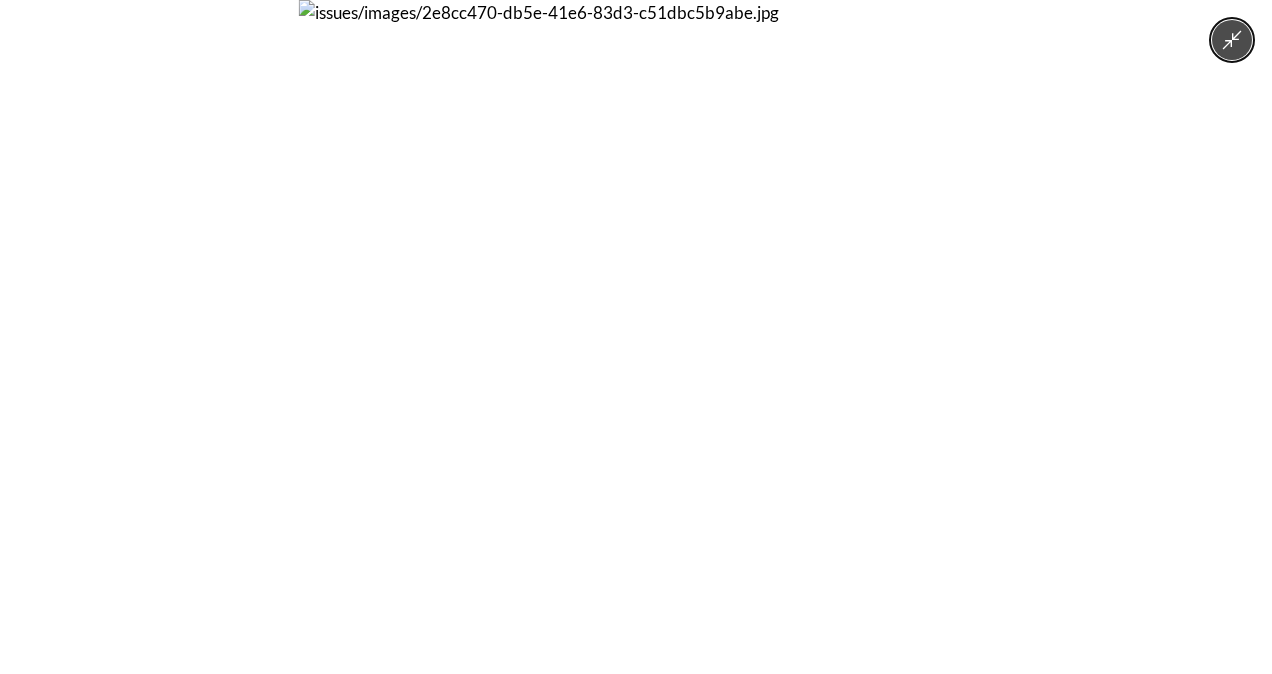 click at bounding box center (636, 337) 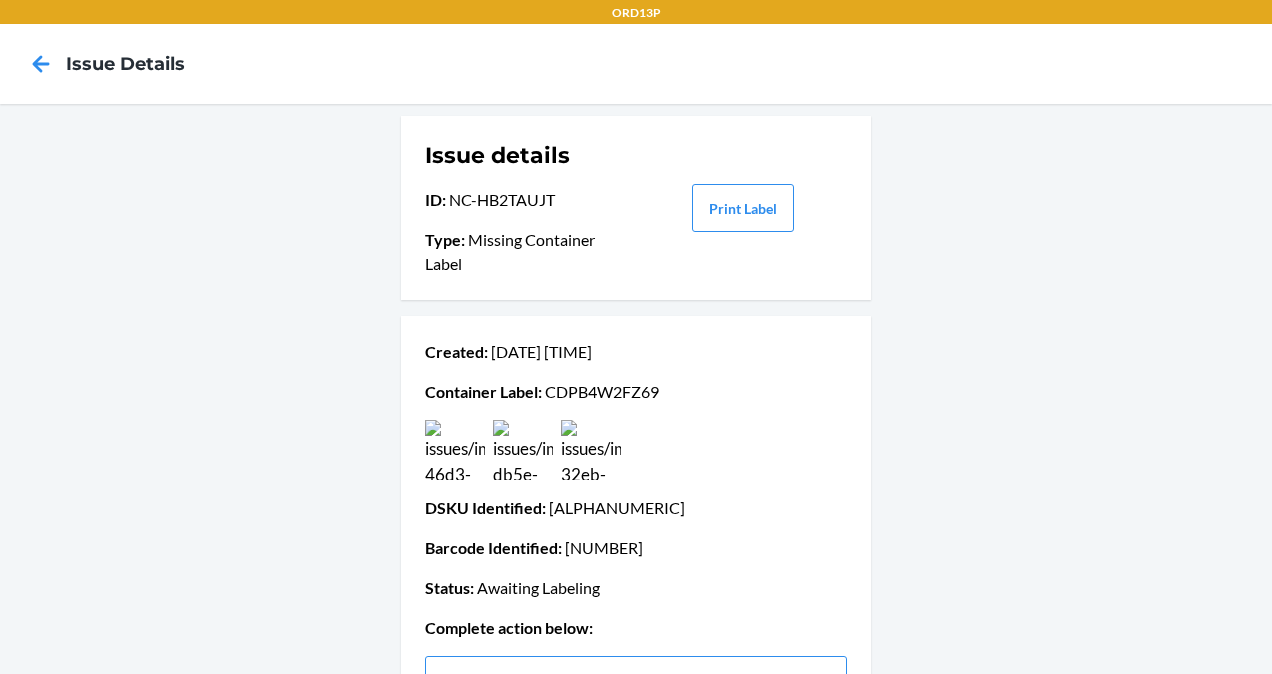 click at bounding box center (591, 450) 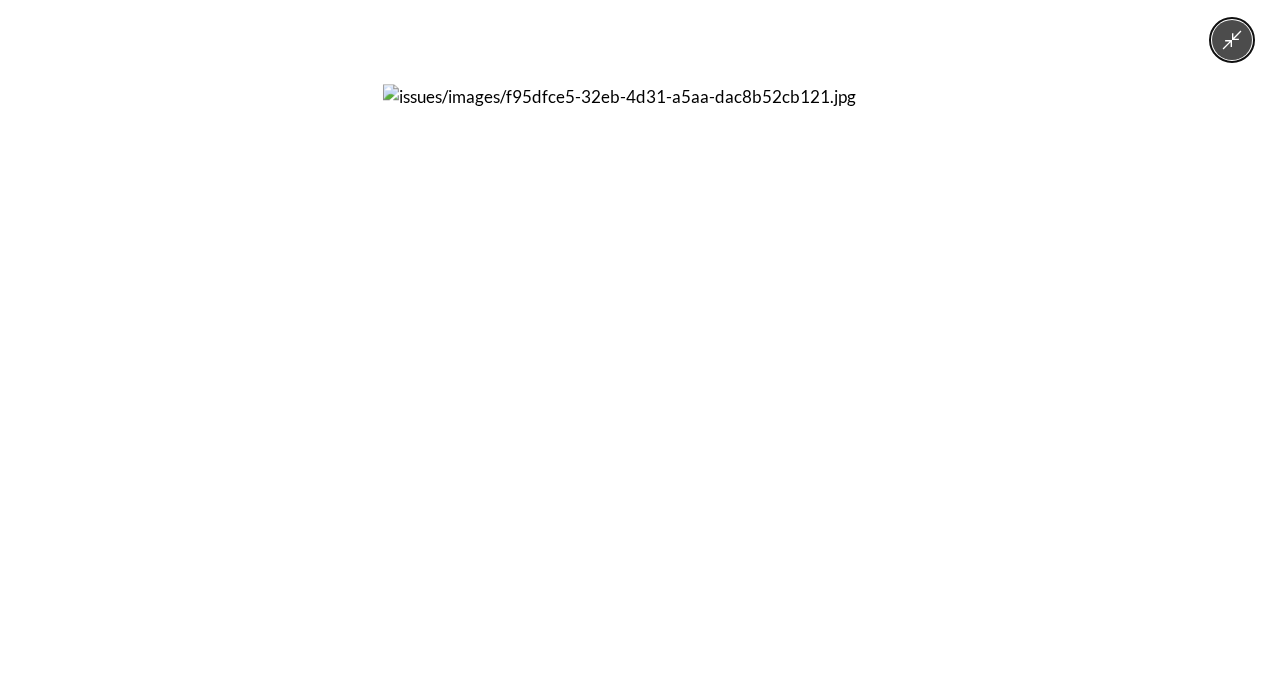 click at bounding box center [636, 337] 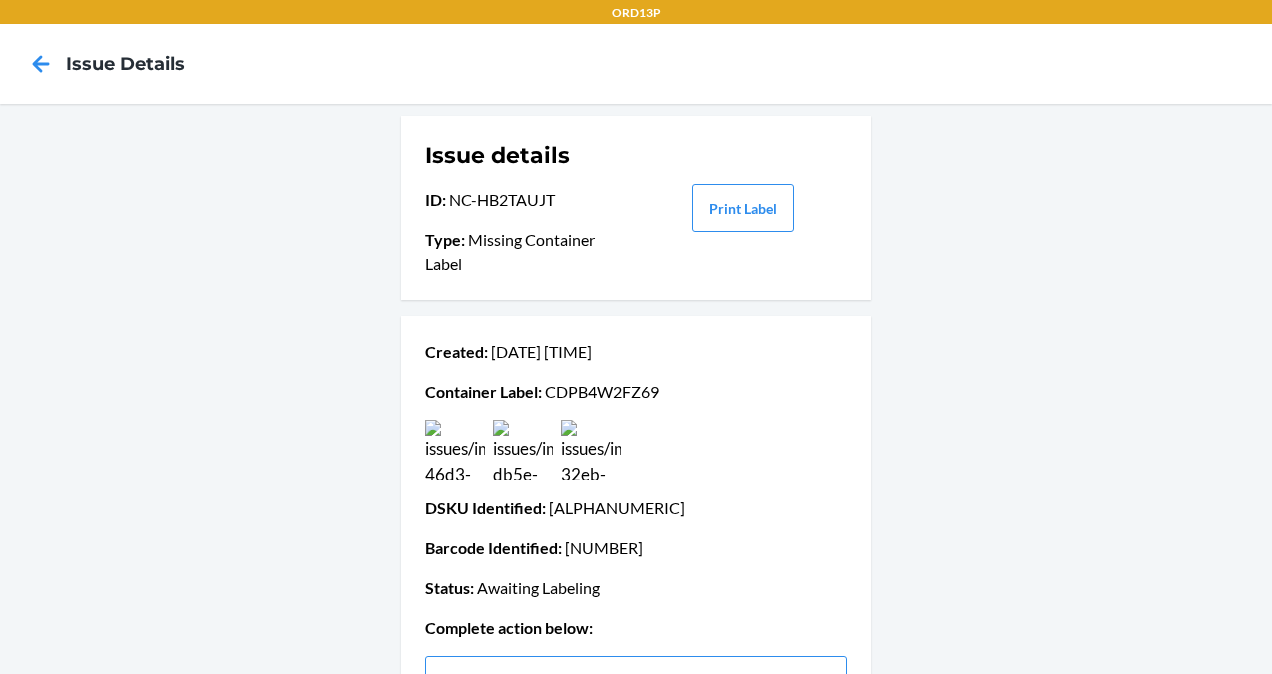 click at bounding box center (455, 450) 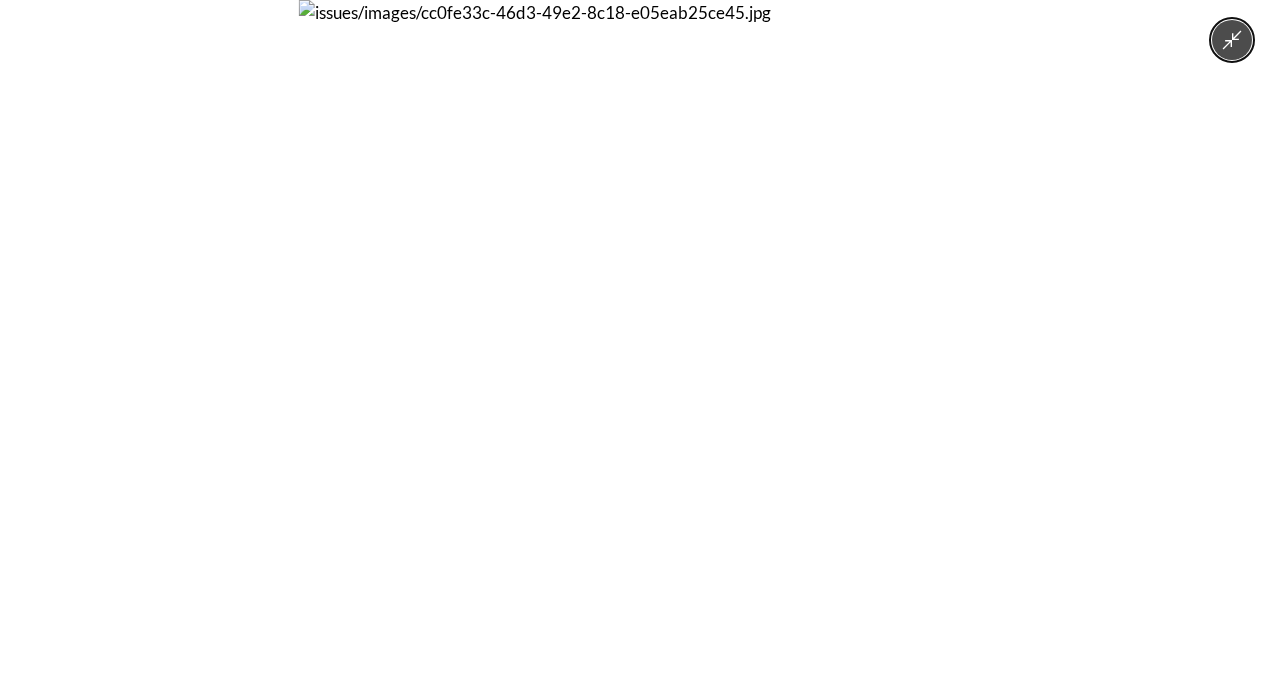 click at bounding box center [636, 337] 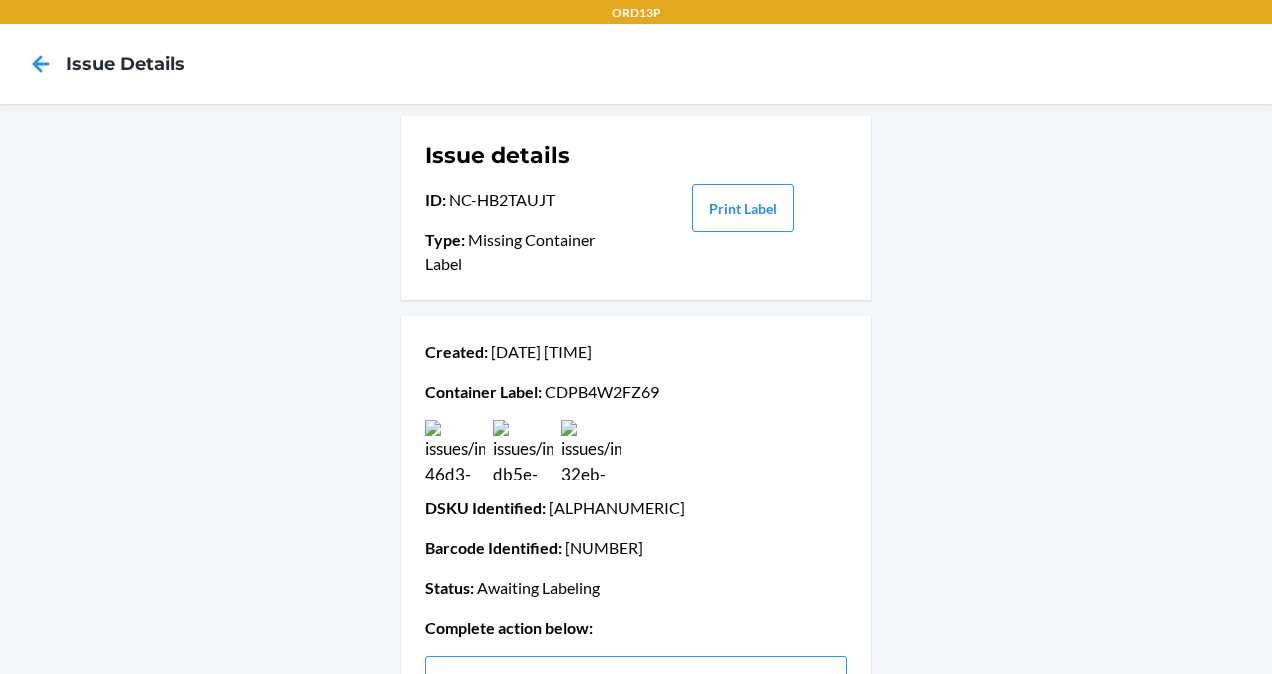 click at bounding box center (41, 64) 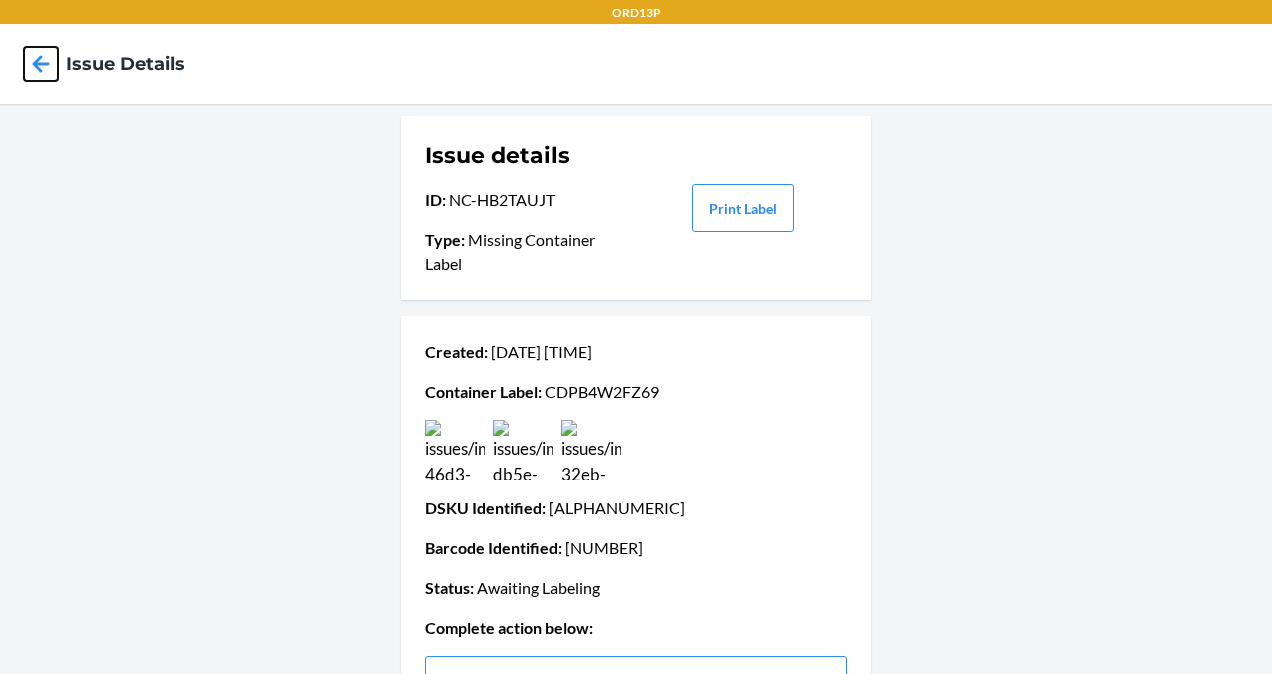click 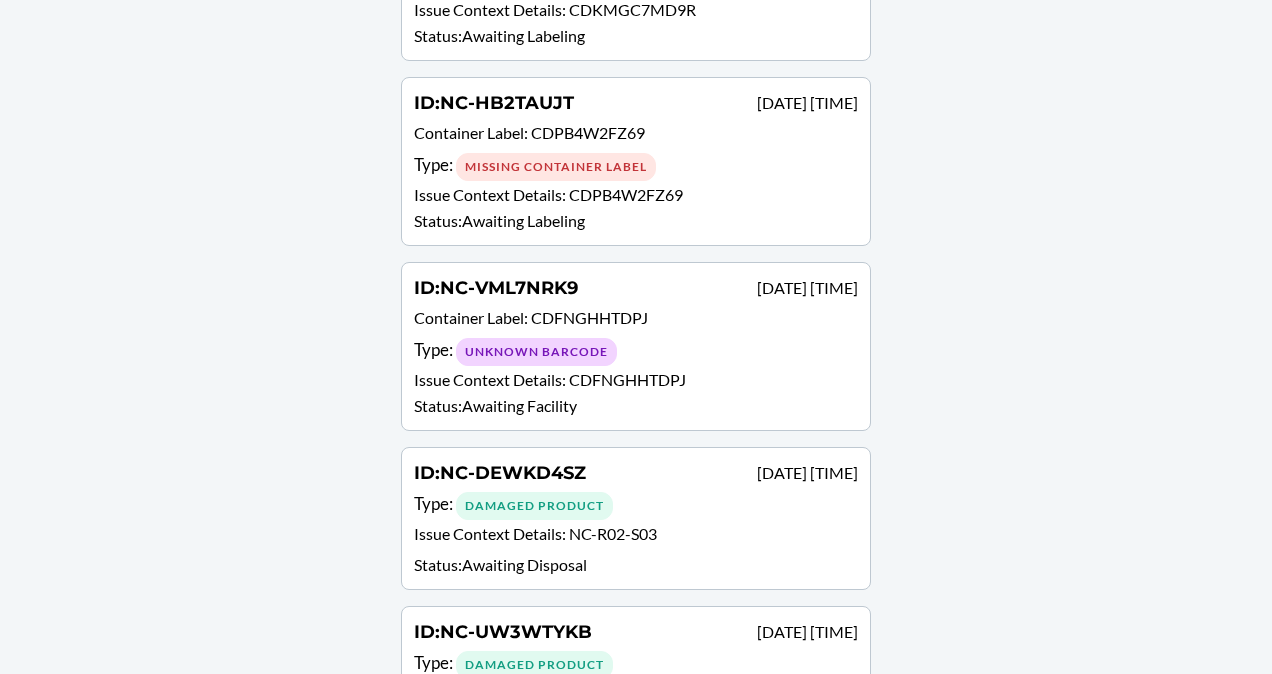 scroll, scrollTop: 1143, scrollLeft: 0, axis: vertical 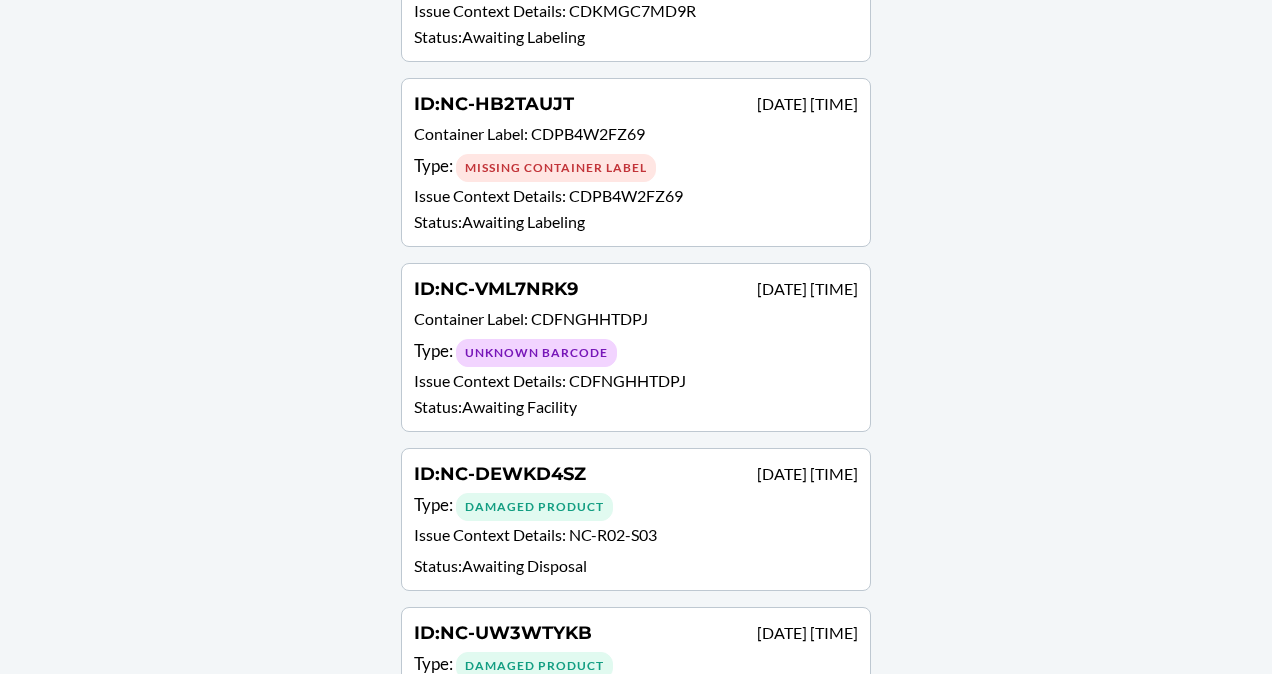 click on "CDFNGHHTDPJ" at bounding box center (627, 380) 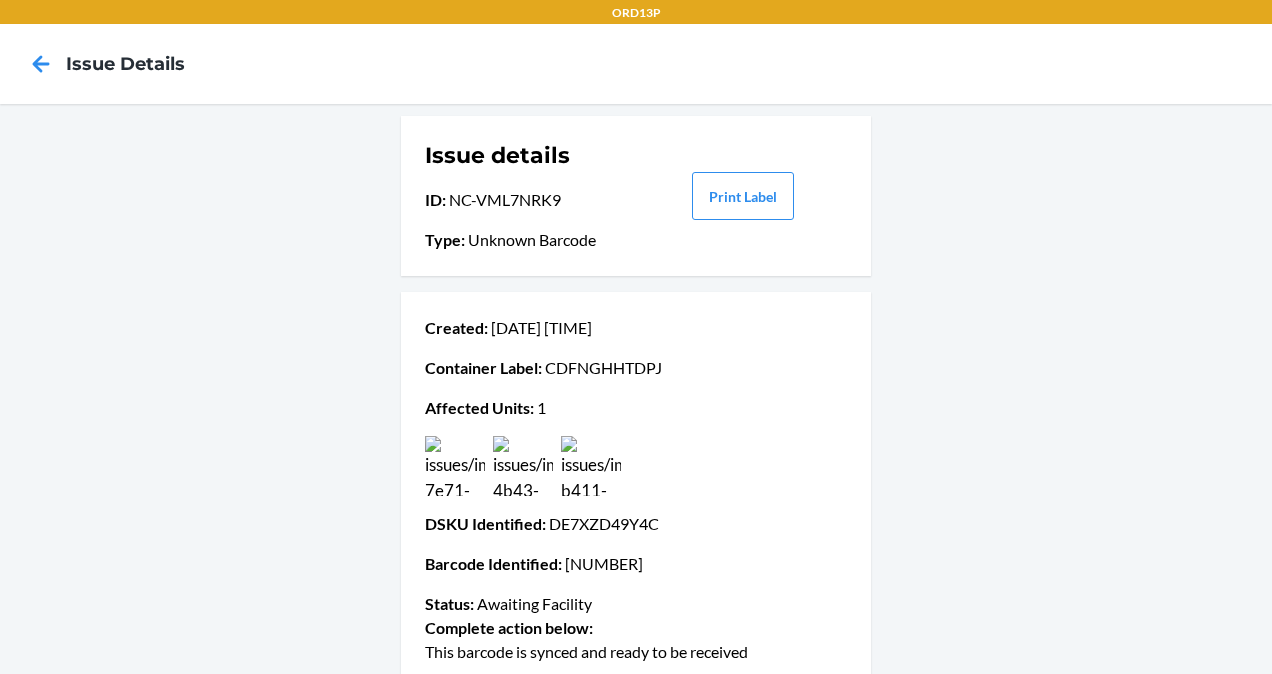 click at bounding box center [455, 466] 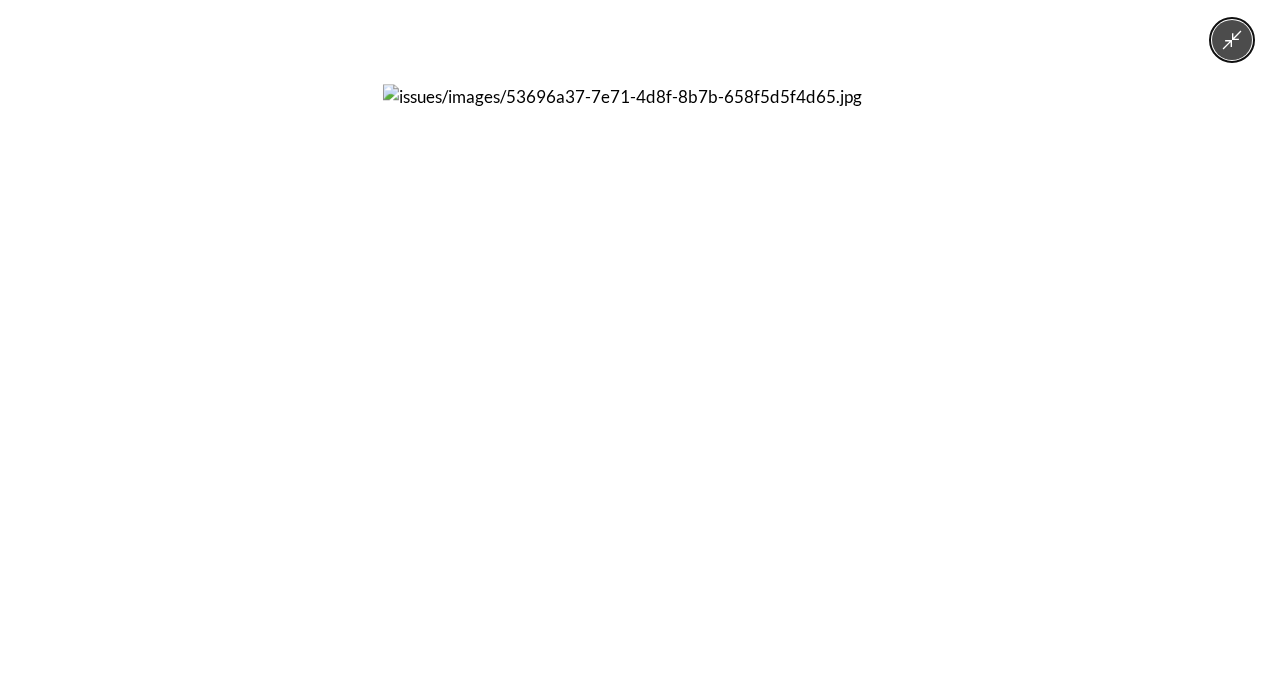 click at bounding box center (636, 337) 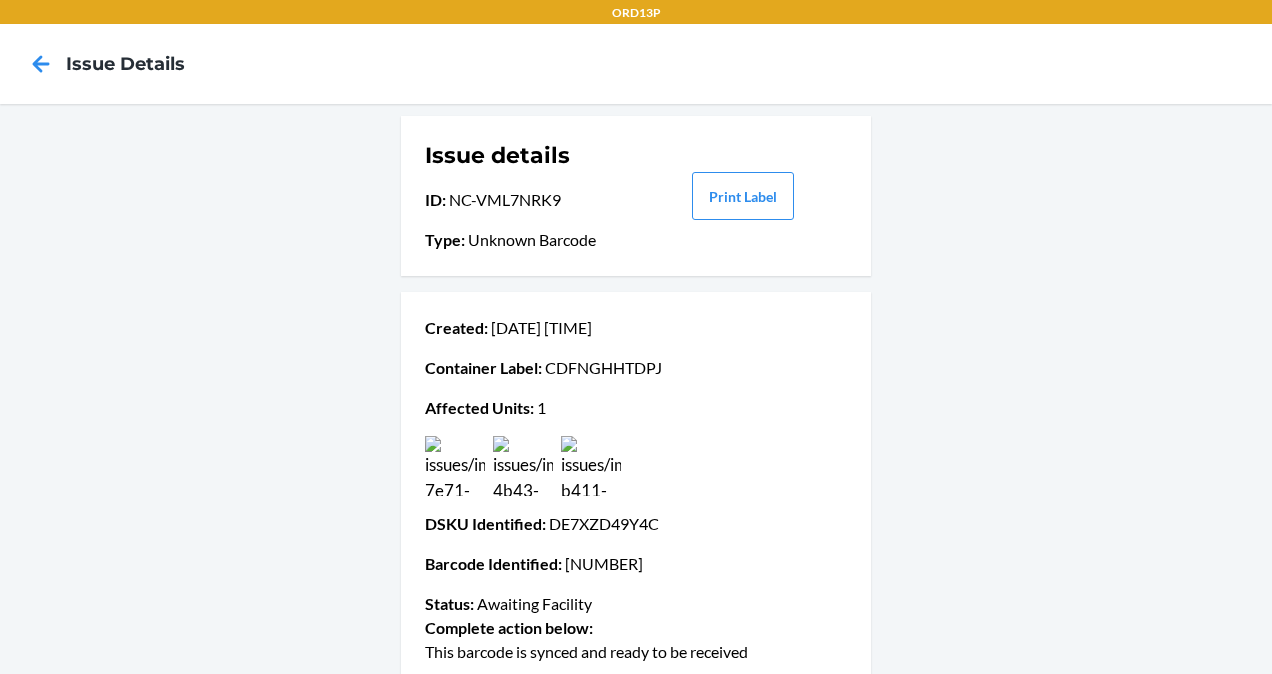 click at bounding box center [455, 466] 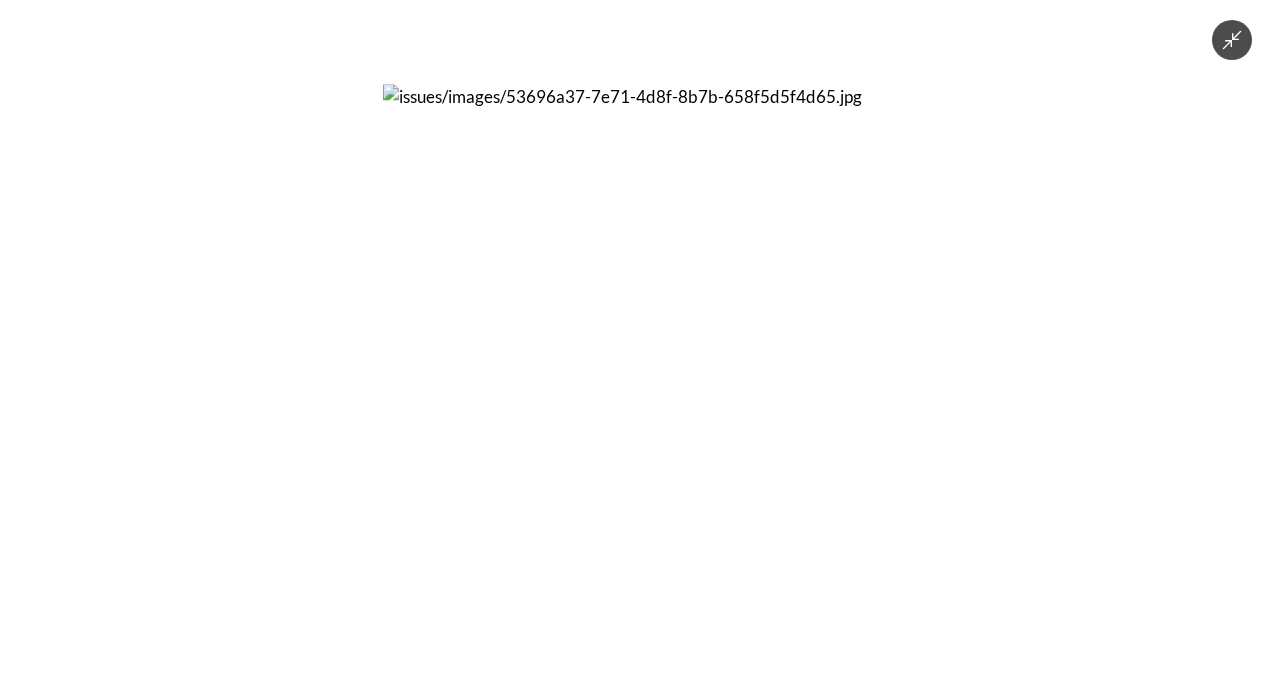 click at bounding box center (636, 337) 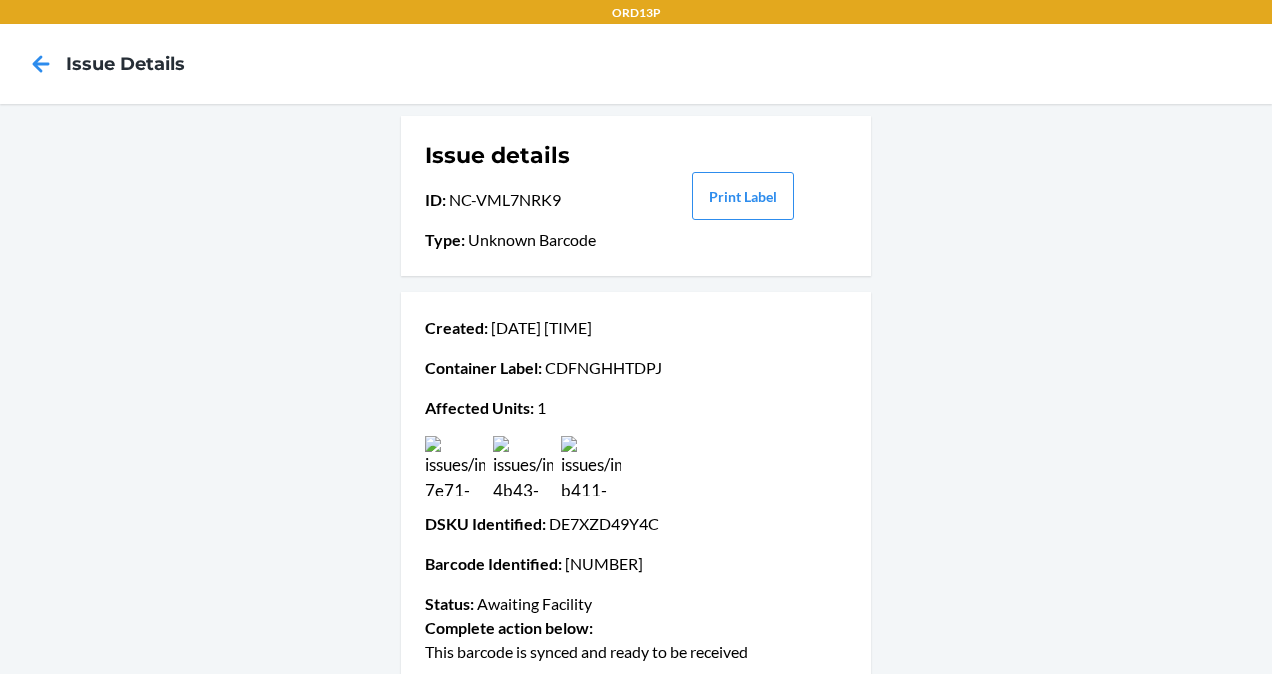 click at bounding box center [591, 466] 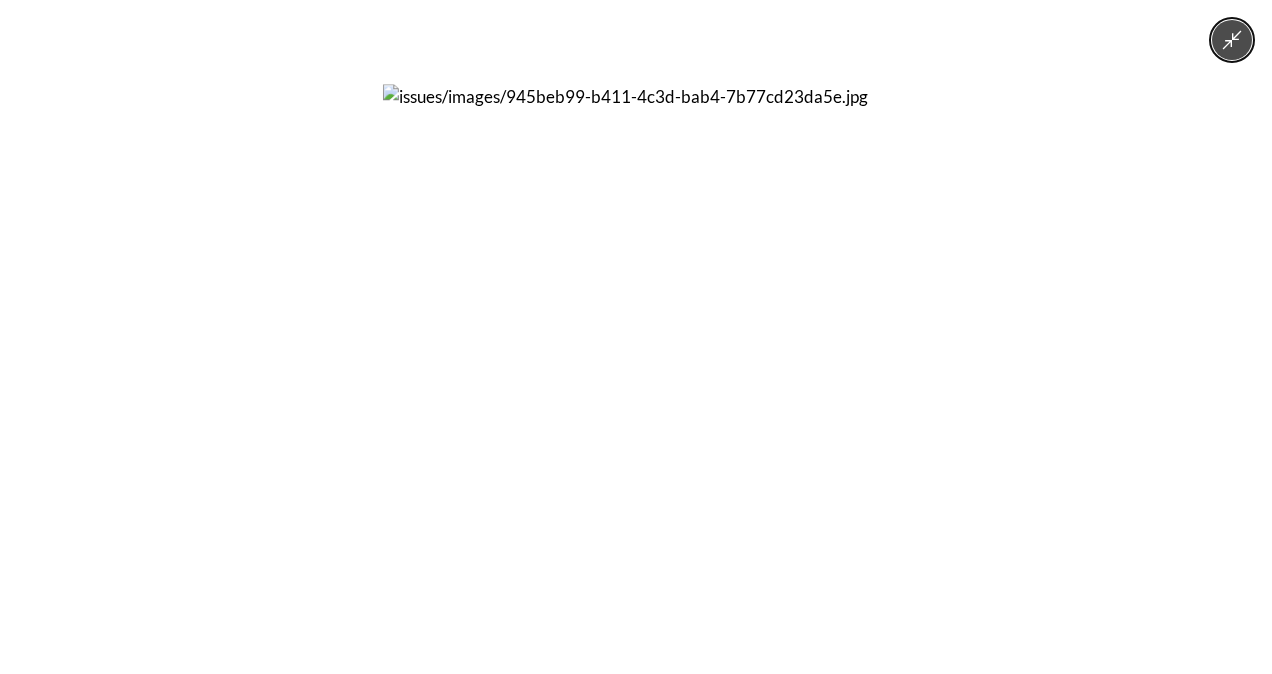 click at bounding box center (636, 337) 